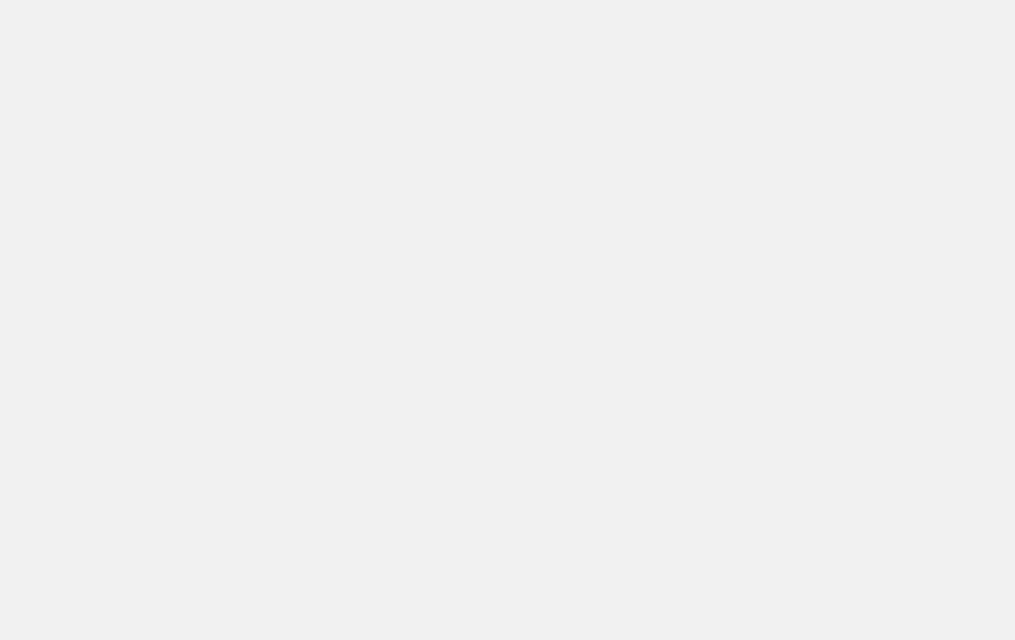 scroll, scrollTop: 0, scrollLeft: 0, axis: both 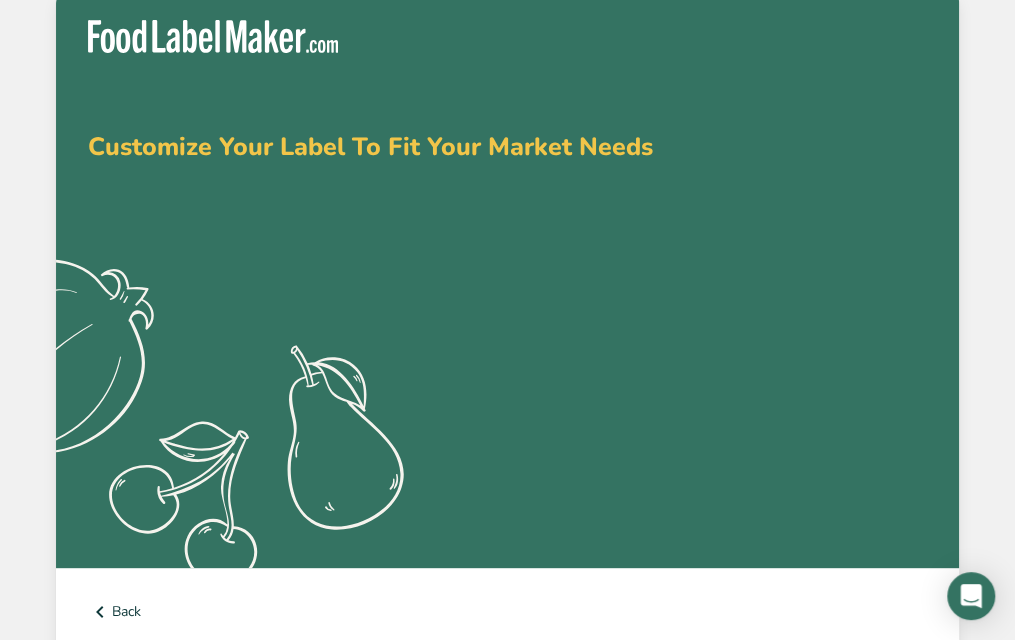 click on "Sign up  with Google" at bounding box center (198, 777) 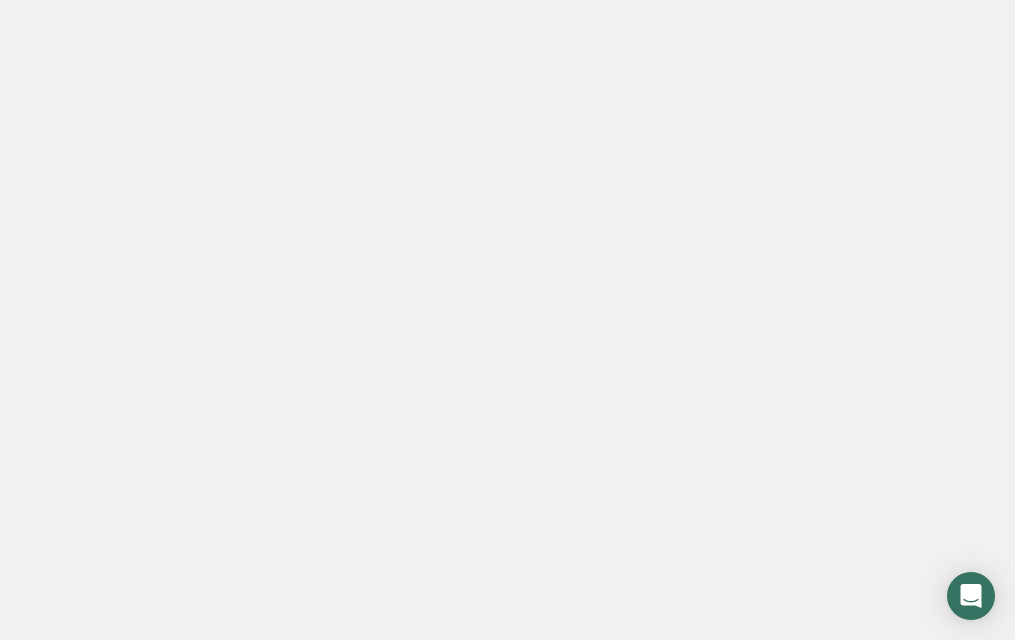 scroll, scrollTop: 0, scrollLeft: 0, axis: both 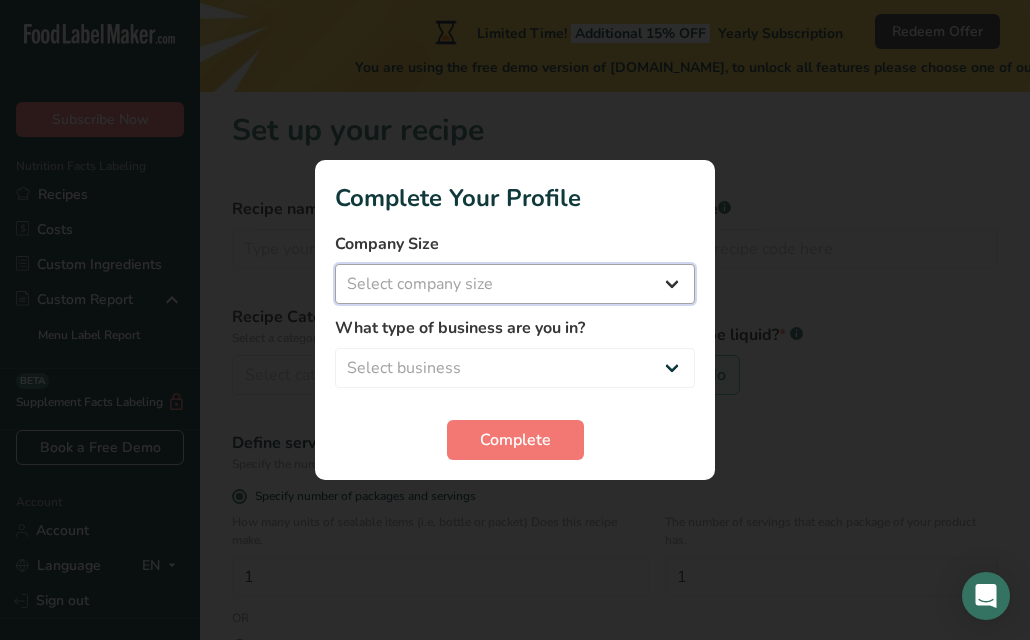 click on "Select company size
Fewer than 10 Employees
10 to 50 Employees
51 to 500 Employees
Over 500 Employees" at bounding box center (515, 284) 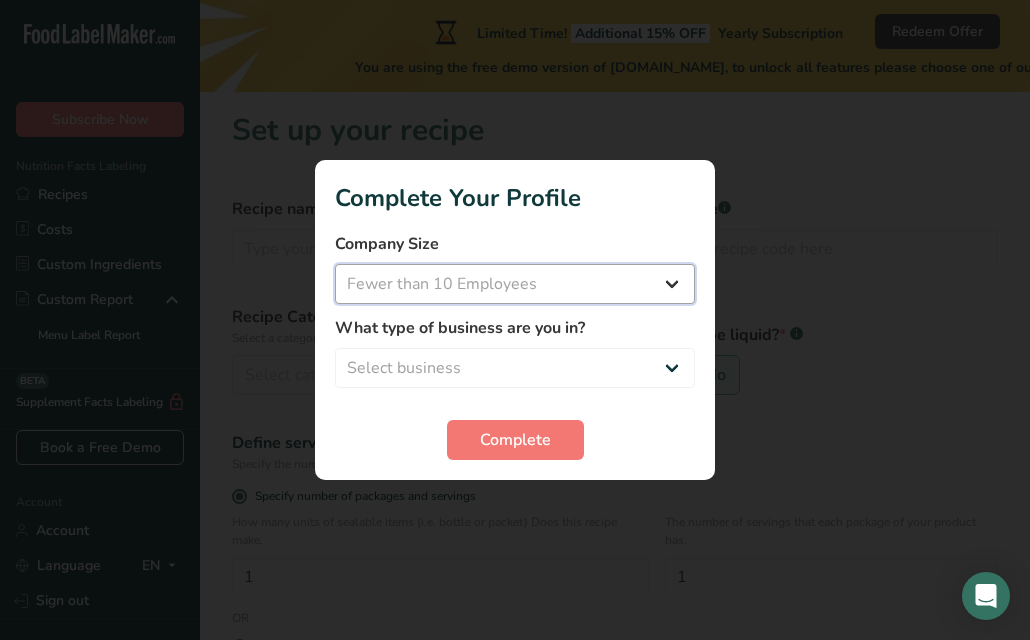click on "Select company size
Fewer than 10 Employees
10 to 50 Employees
51 to 500 Employees
Over 500 Employees" at bounding box center (515, 284) 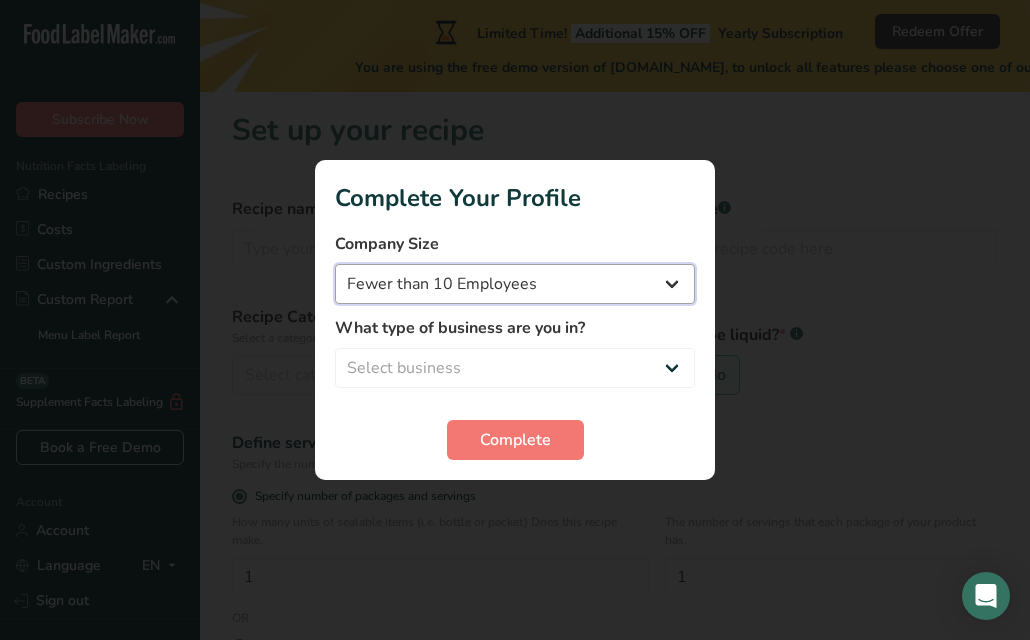 click on "Fewer than 10 Employees
10 to 50 Employees
51 to 500 Employees
Over 500 Employees" at bounding box center [515, 284] 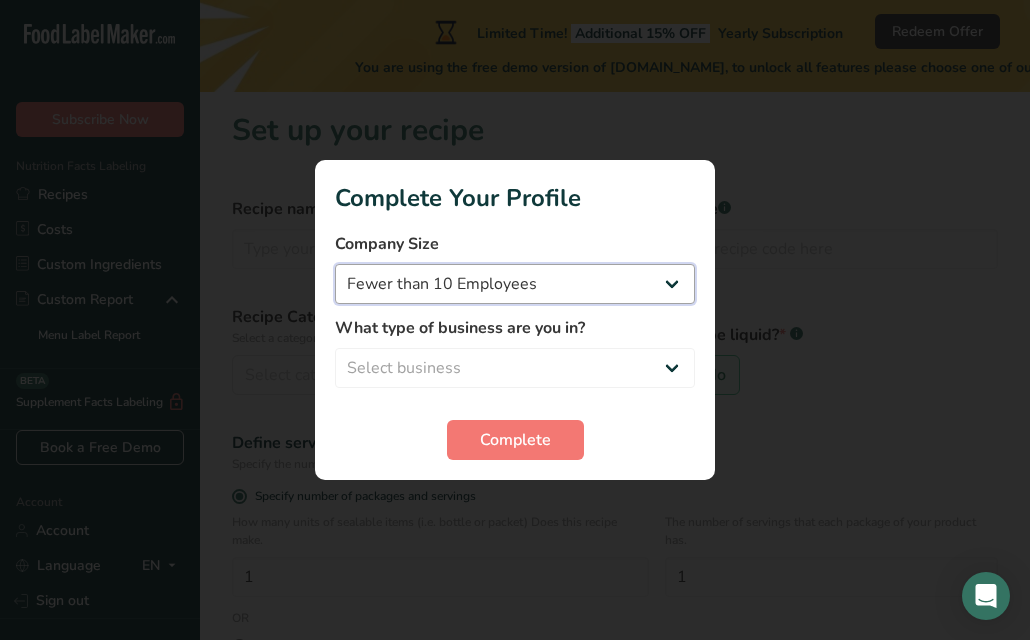 select on "2" 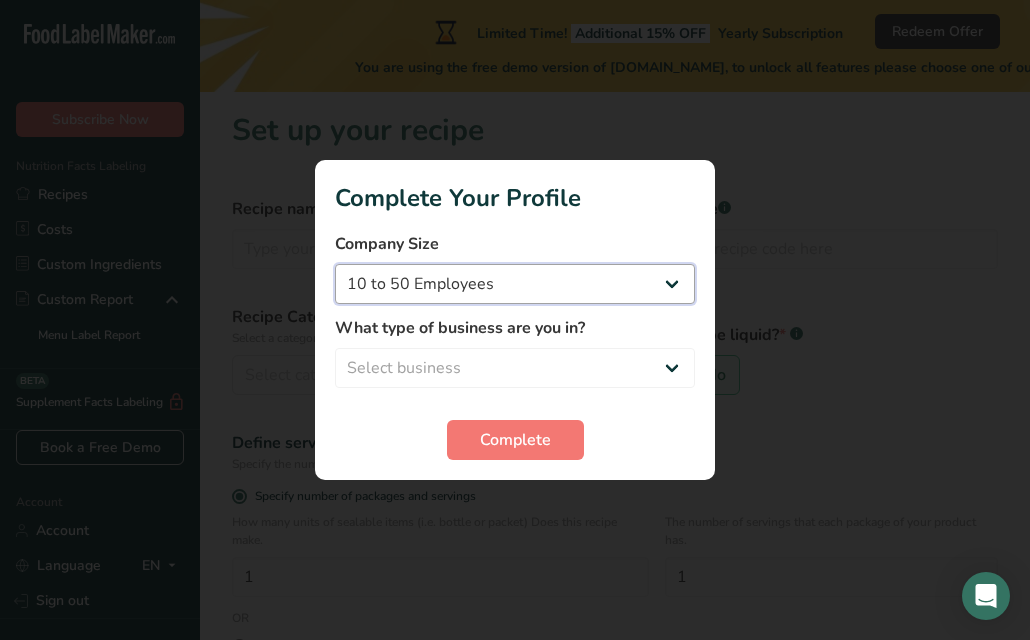 click on "Fewer than 10 Employees
10 to 50 Employees
51 to 500 Employees
Over 500 Employees" at bounding box center [515, 284] 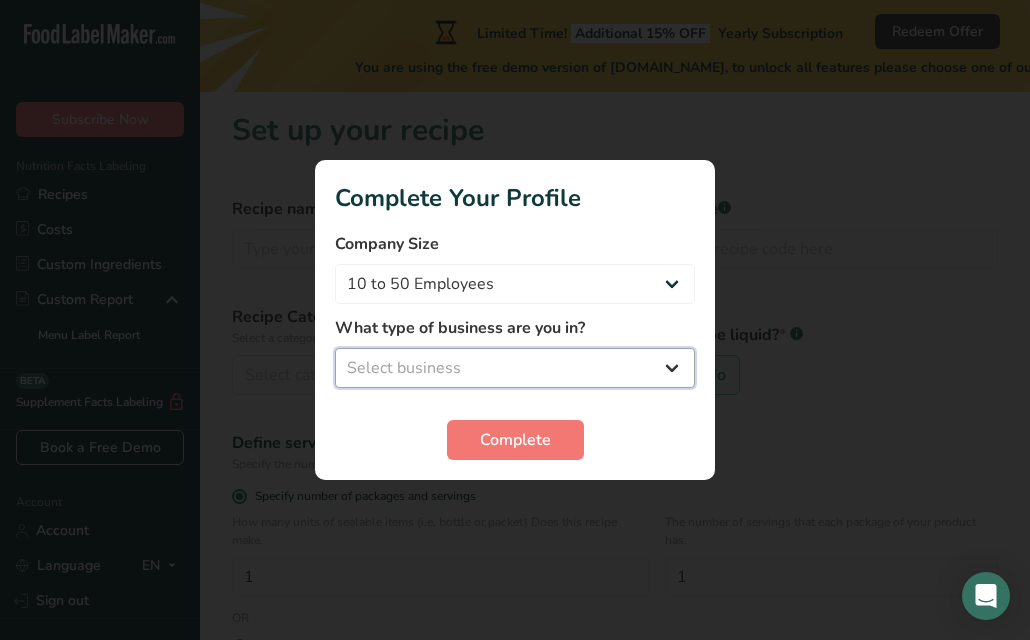 click on "Select business
Packaged Food Manufacturer
Restaurant & Cafe
Bakery
Meal Plans & Catering Company
Nutritionist
Food Blogger
Personal Trainer
Other" at bounding box center (515, 368) 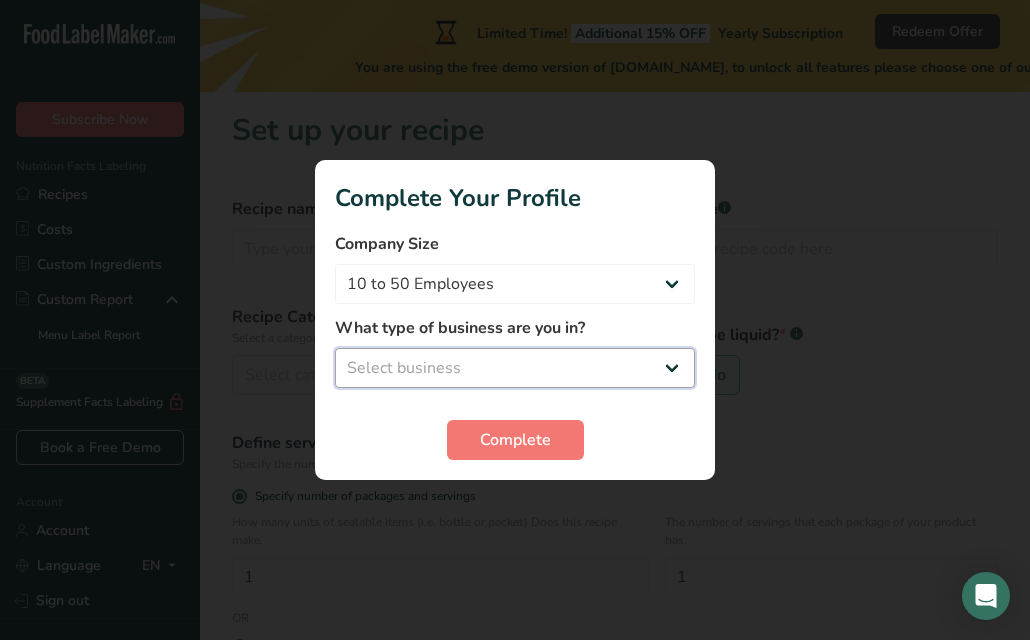 select on "5" 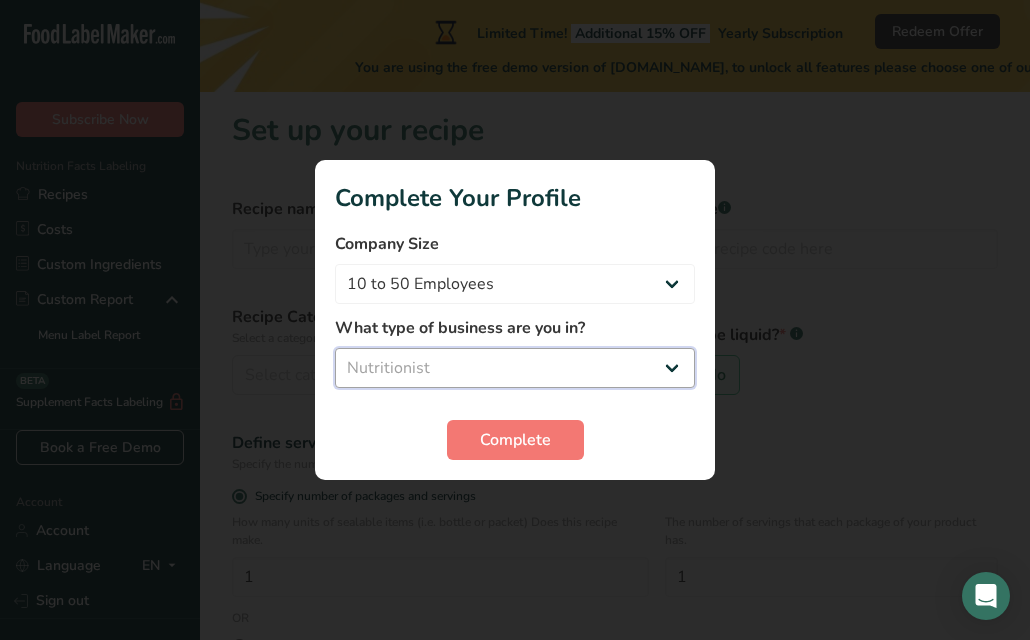 click on "Select business
Packaged Food Manufacturer
Restaurant & Cafe
Bakery
Meal Plans & Catering Company
Nutritionist
Food Blogger
Personal Trainer
Other" at bounding box center (515, 368) 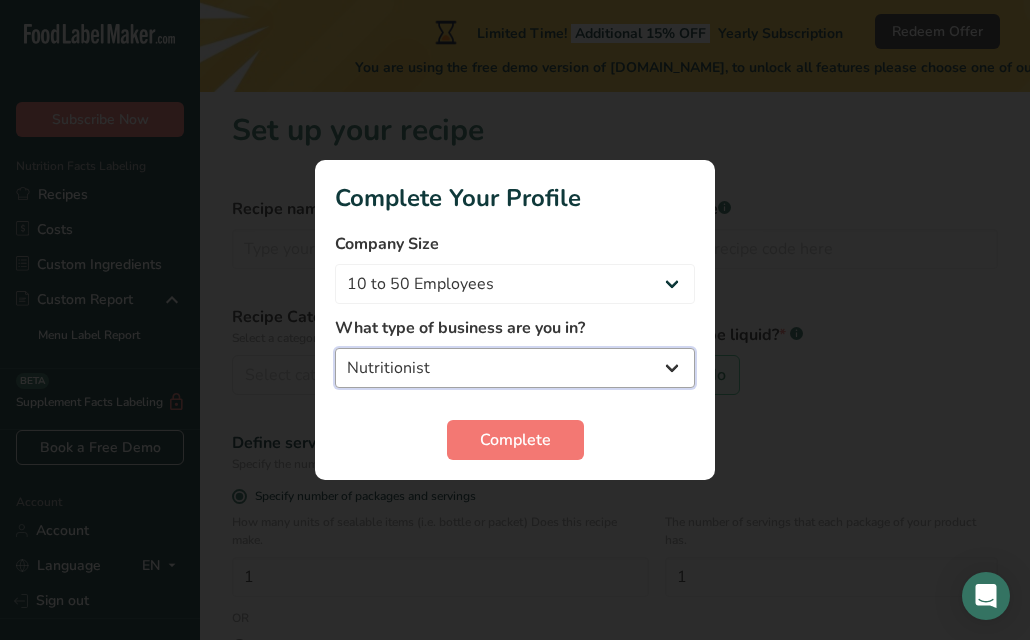 click on "Packaged Food Manufacturer
Restaurant & Cafe
Bakery
Meal Plans & Catering Company
Nutritionist
Food Blogger
Personal Trainer
Other" at bounding box center [515, 368] 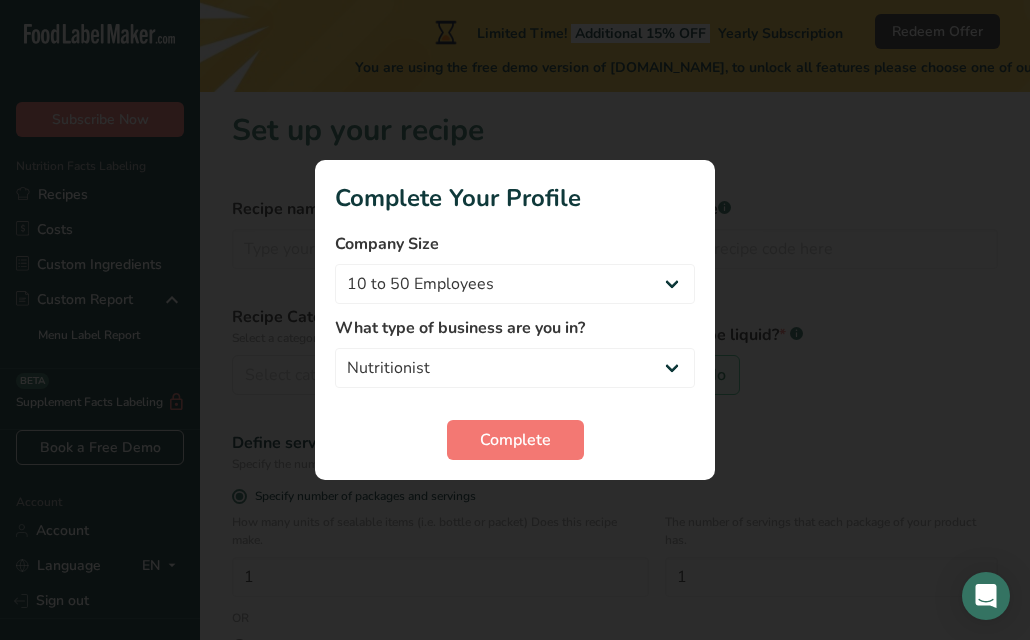 click at bounding box center (515, 320) 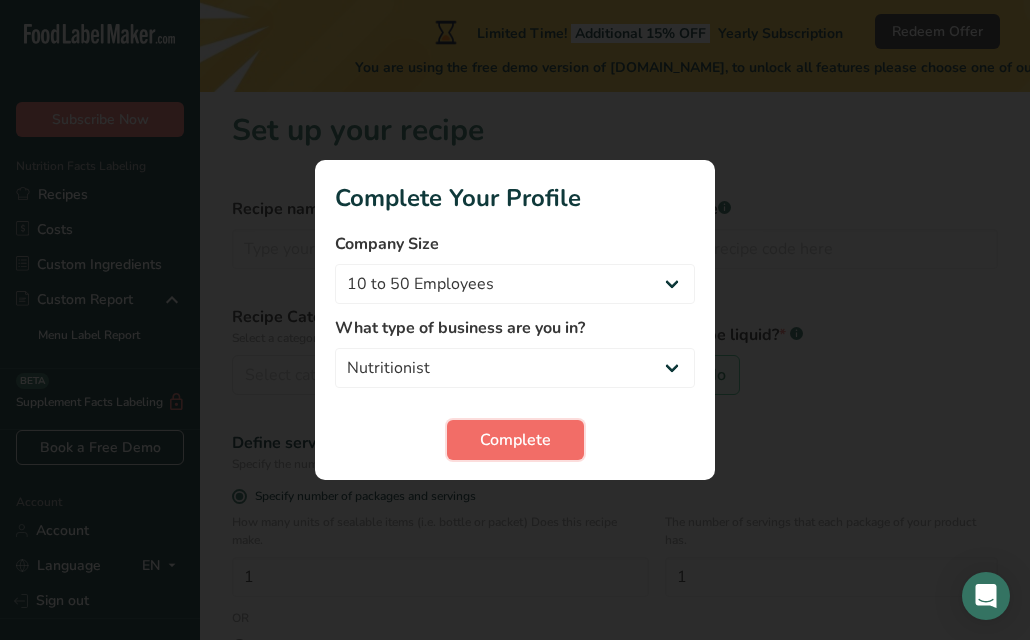 click on "Complete" at bounding box center (515, 440) 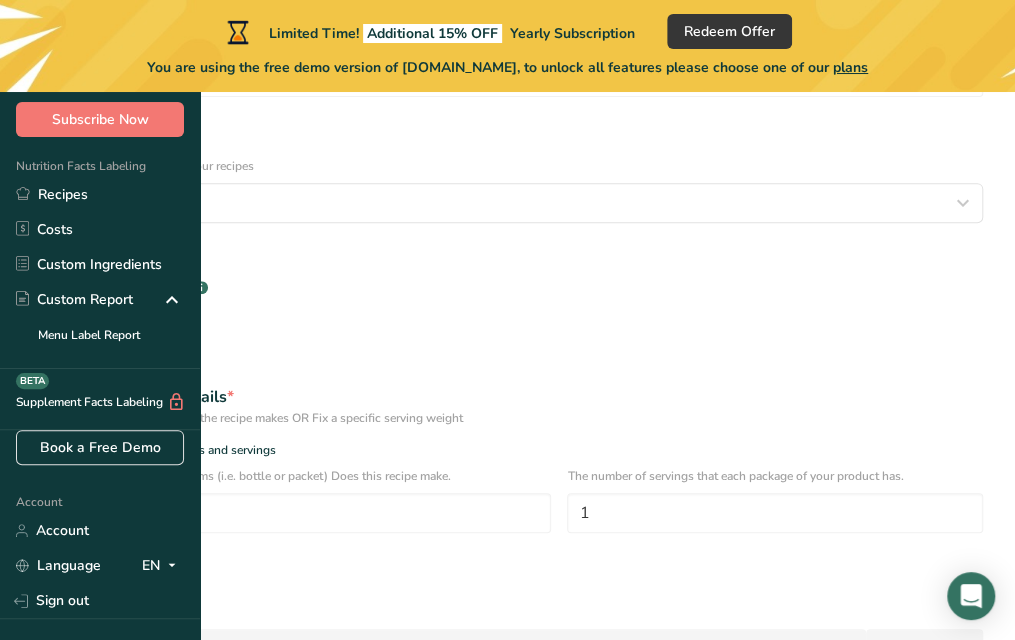 scroll, scrollTop: 350, scrollLeft: 0, axis: vertical 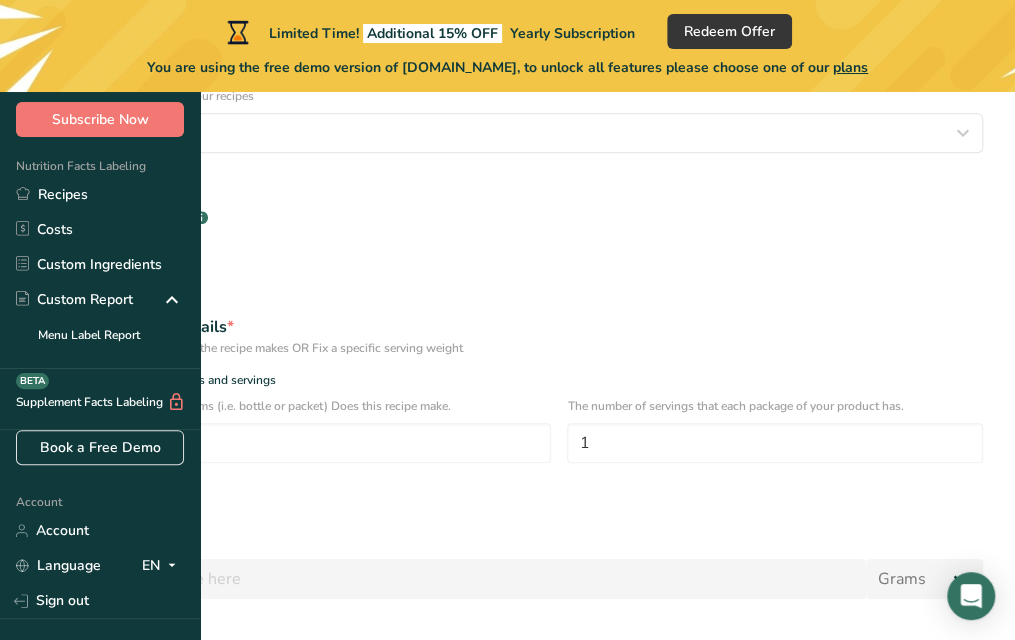 click on "Continue" at bounding box center (507, 675) 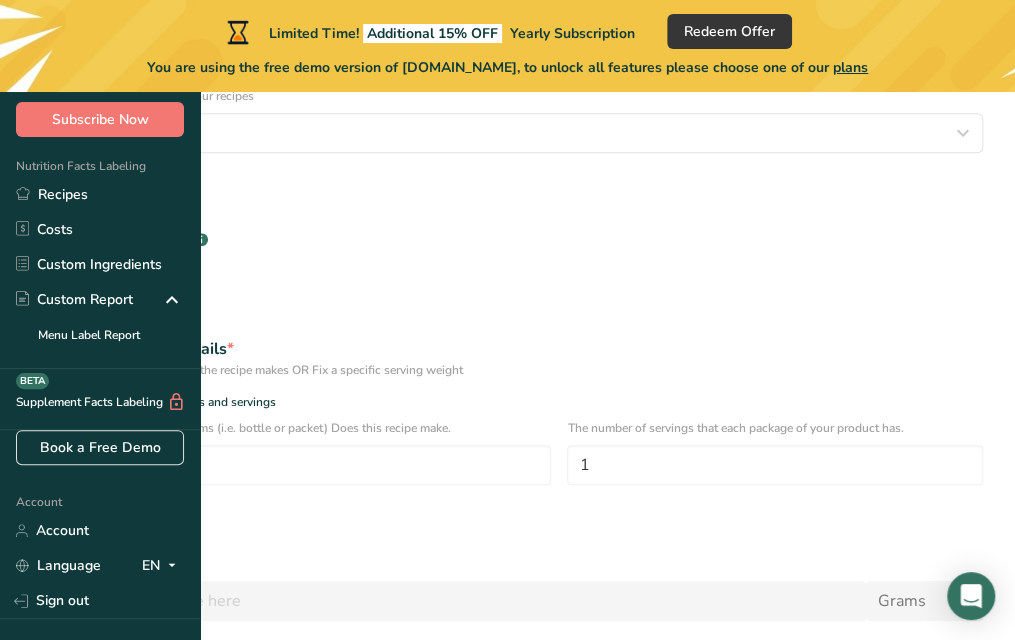 scroll, scrollTop: 0, scrollLeft: 0, axis: both 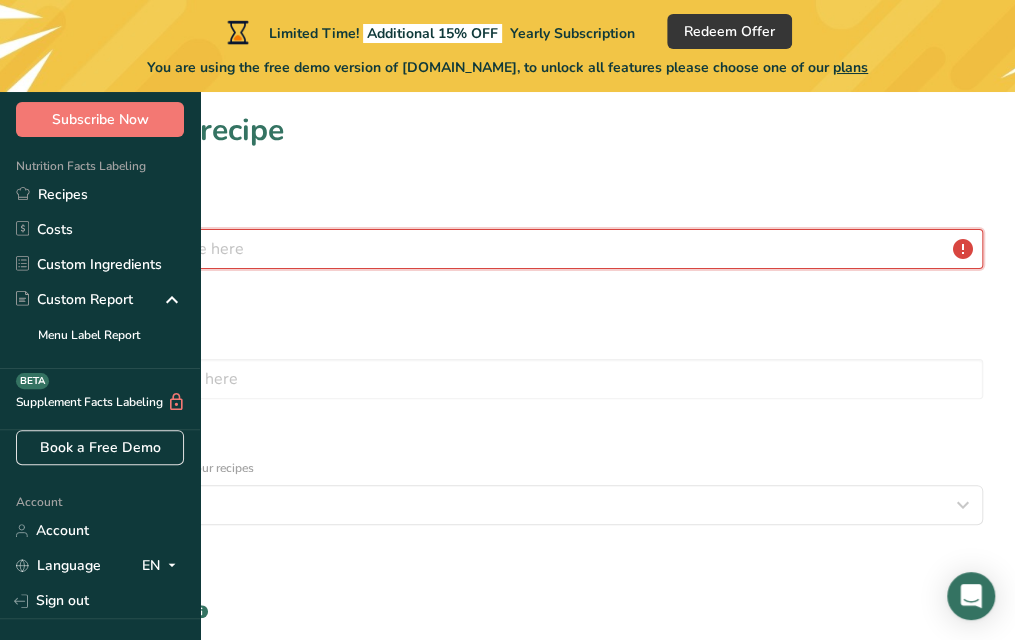 click at bounding box center [507, 249] 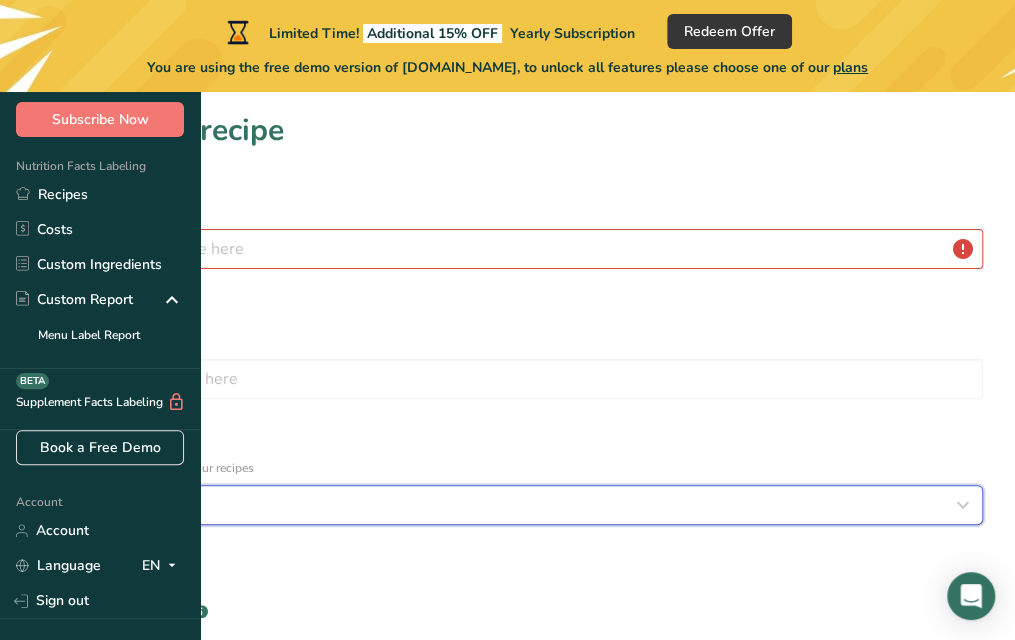 click on "Select category" at bounding box center [501, 505] 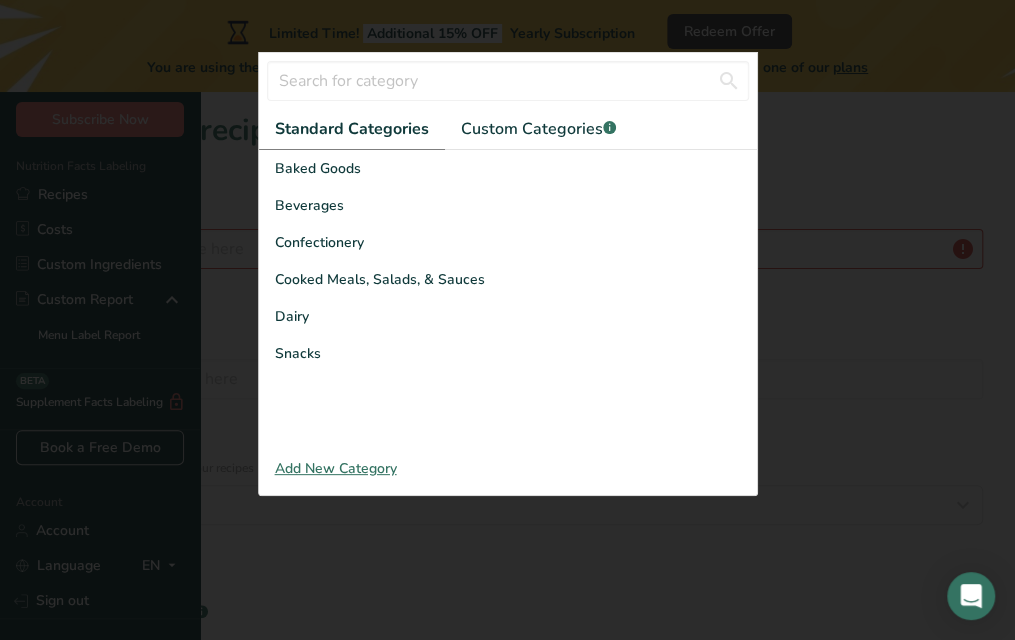 click on "Is your recipe liquid? *   .a-a{fill:#347362;}.b-a{fill:#fff;}           Yes   No" at bounding box center [507, 628] 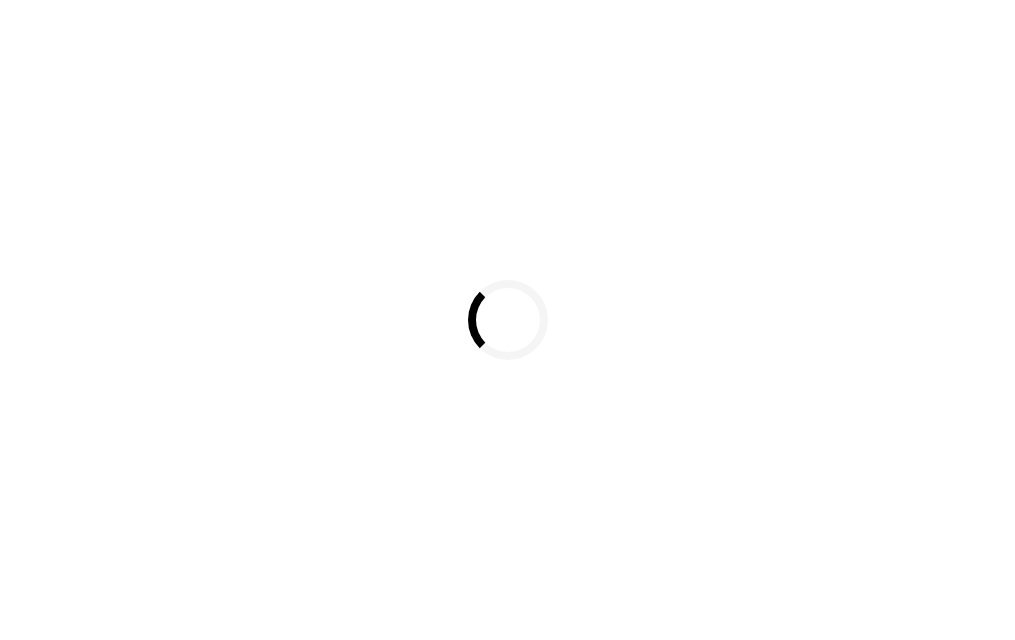 scroll, scrollTop: 0, scrollLeft: 0, axis: both 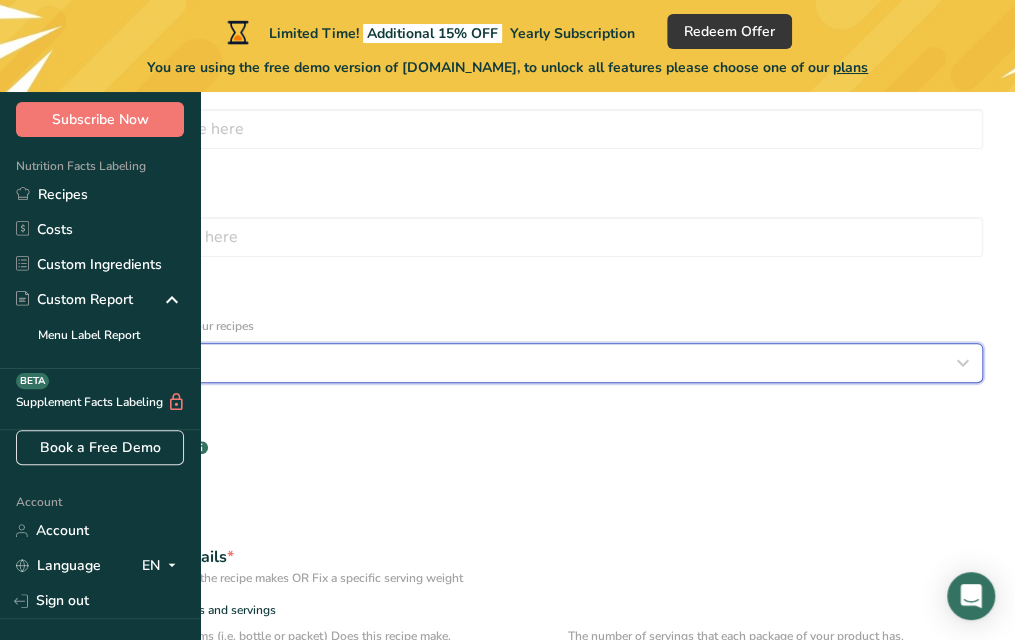 click at bounding box center (963, 363) 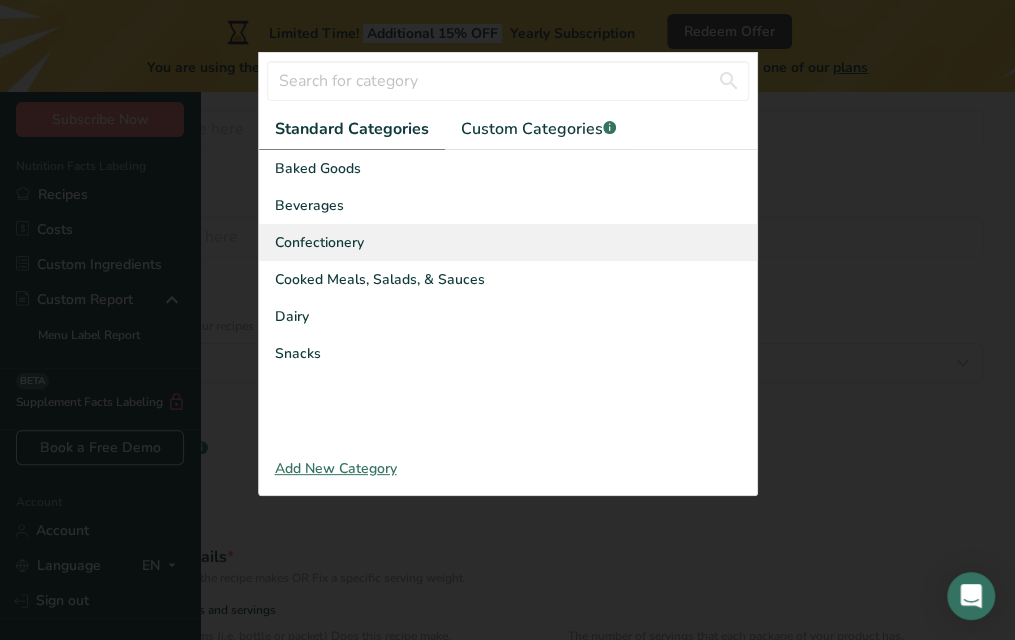 click on "Confectionery" at bounding box center (508, 242) 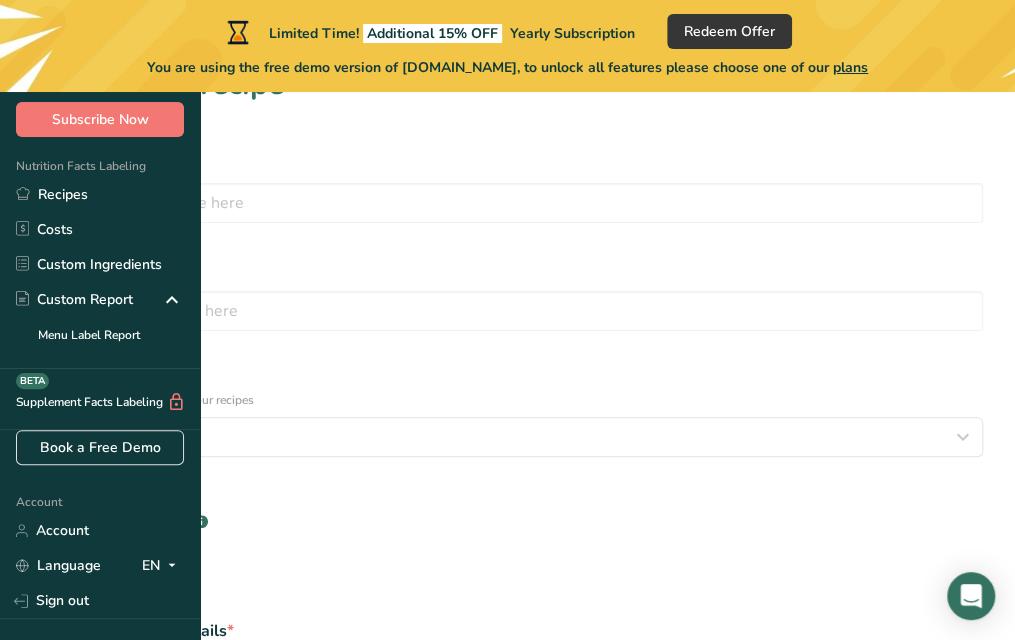 scroll, scrollTop: 0, scrollLeft: 0, axis: both 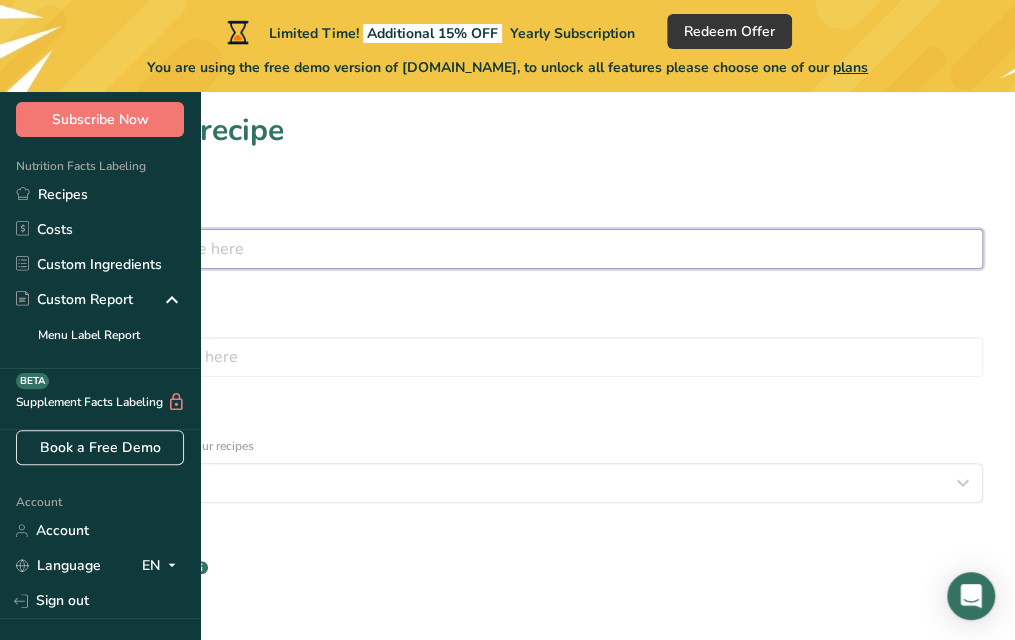 click at bounding box center (507, 249) 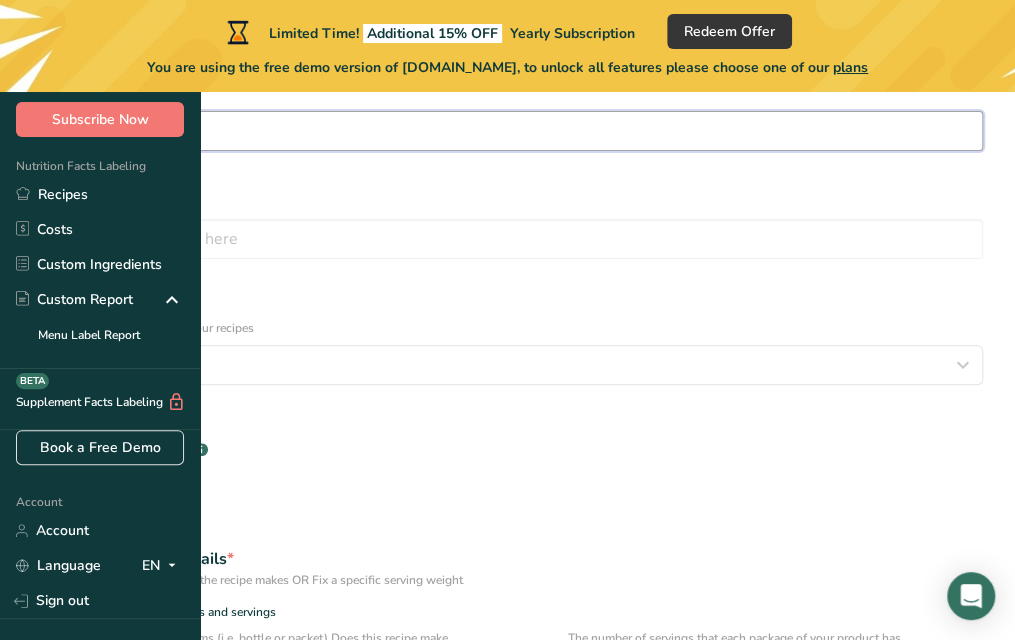 scroll, scrollTop: 120, scrollLeft: 0, axis: vertical 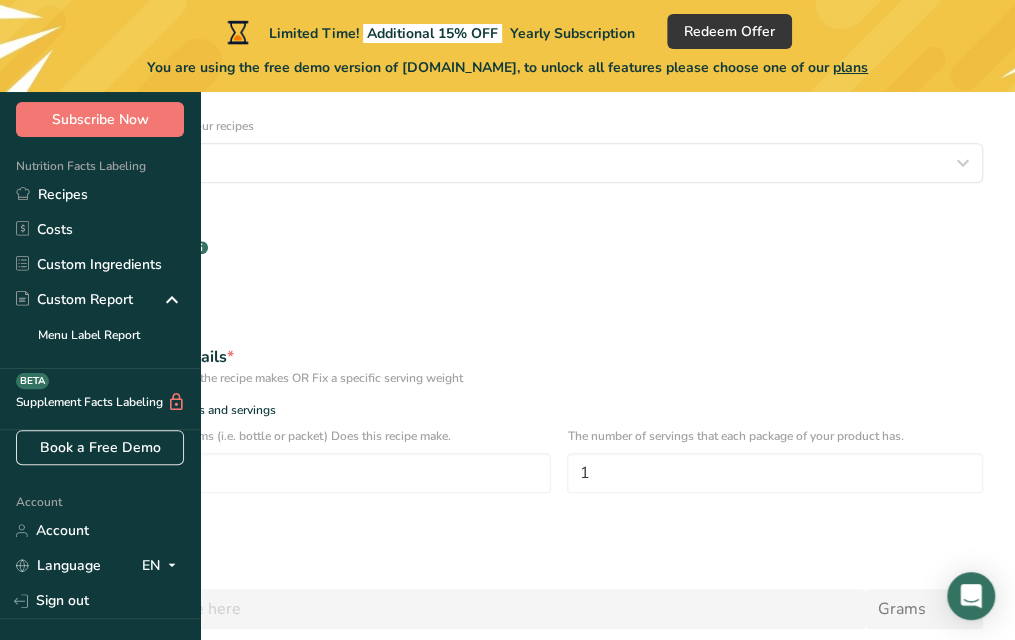 type on "Sustainagum" 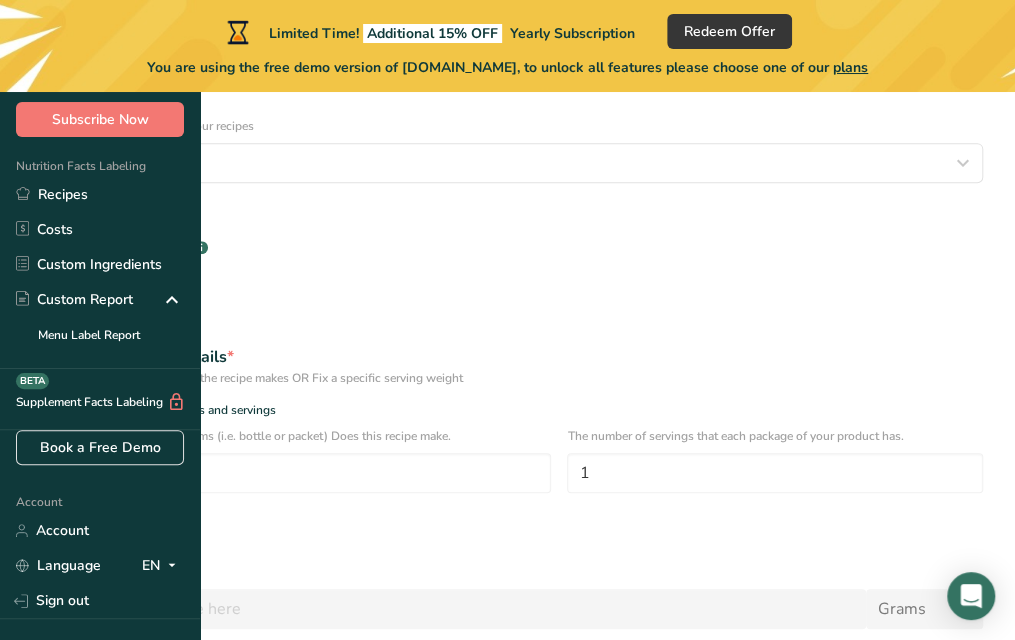 click on "Continue" at bounding box center (507, 705) 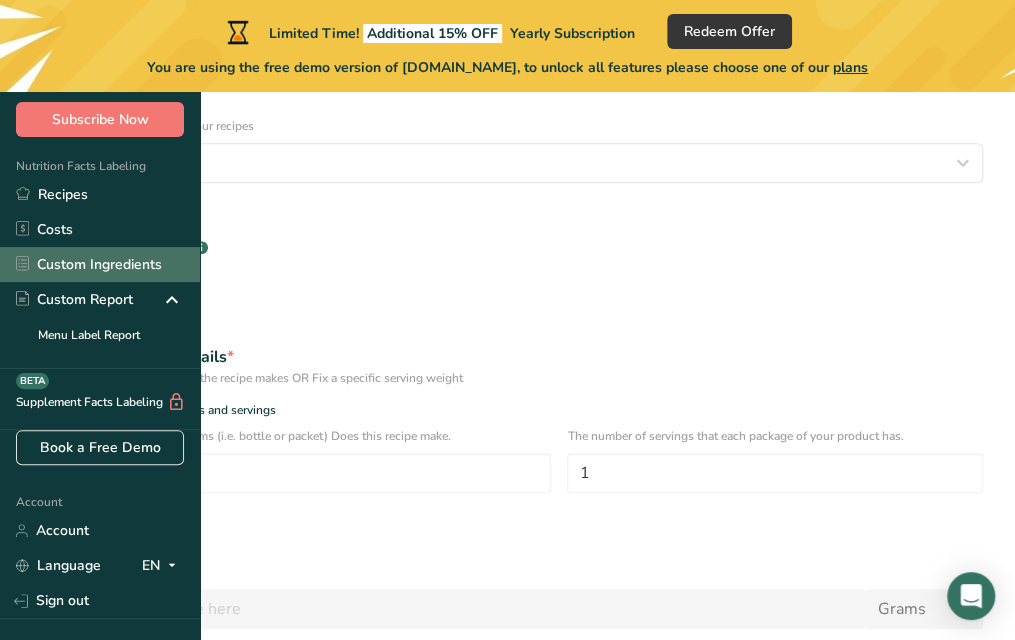 click on "Custom Ingredients" at bounding box center (100, 264) 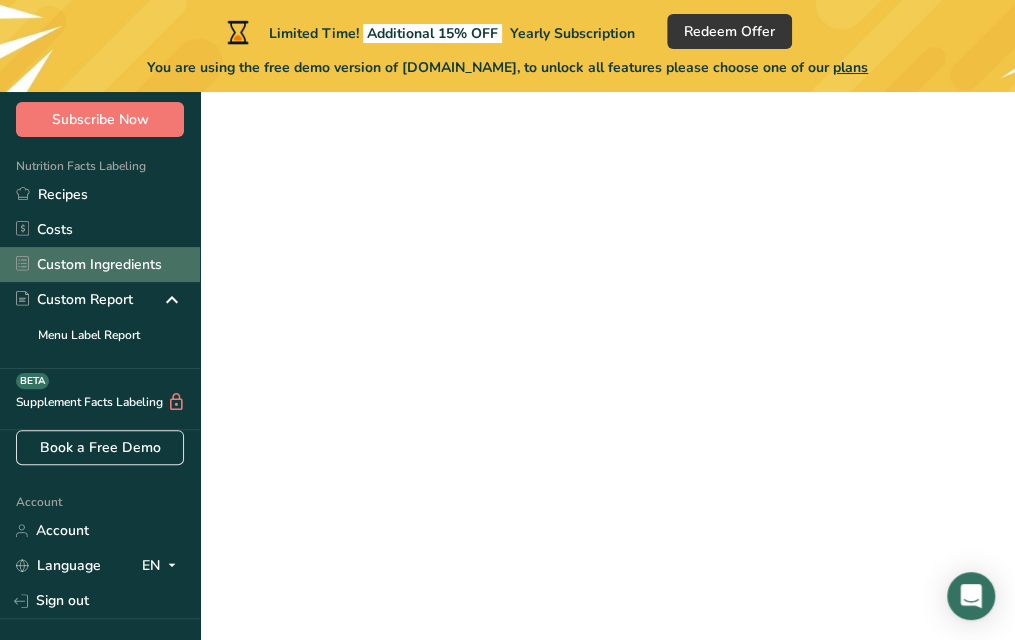scroll, scrollTop: 0, scrollLeft: 0, axis: both 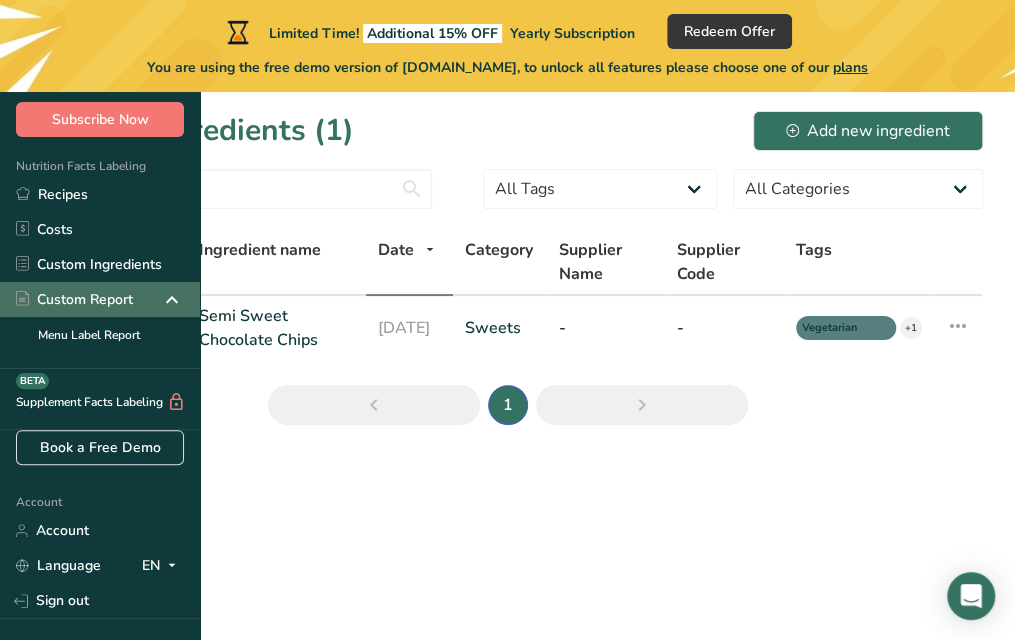click at bounding box center [172, 300] 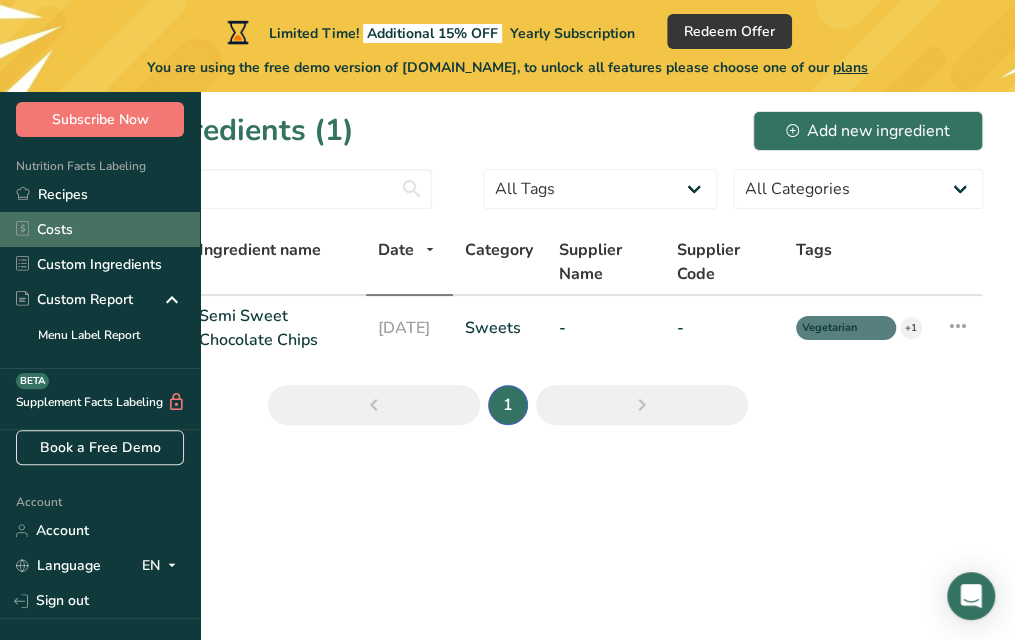click on "Costs" at bounding box center [100, 229] 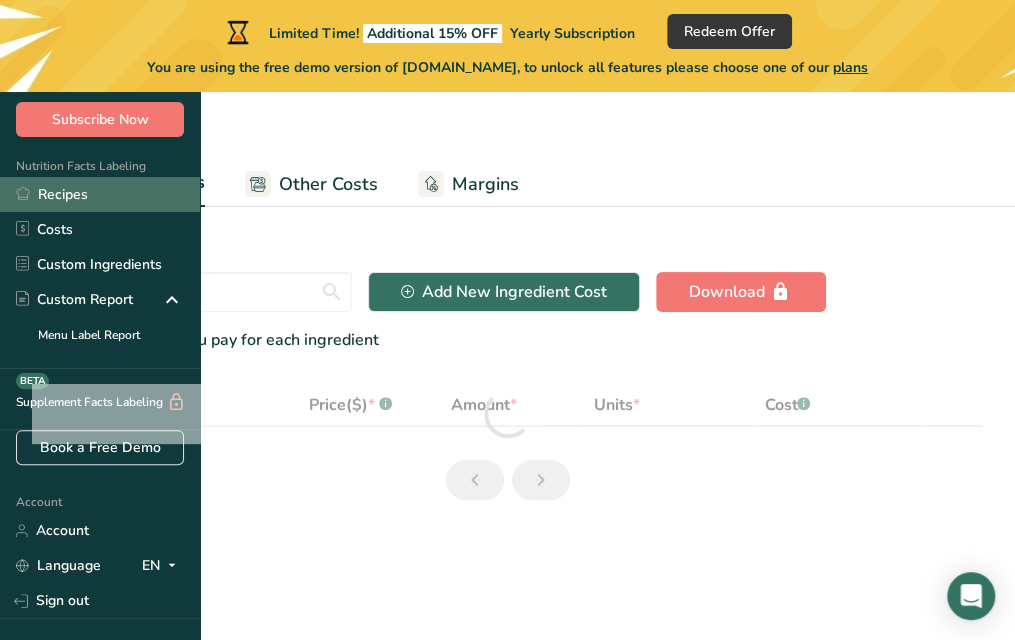 select on "1" 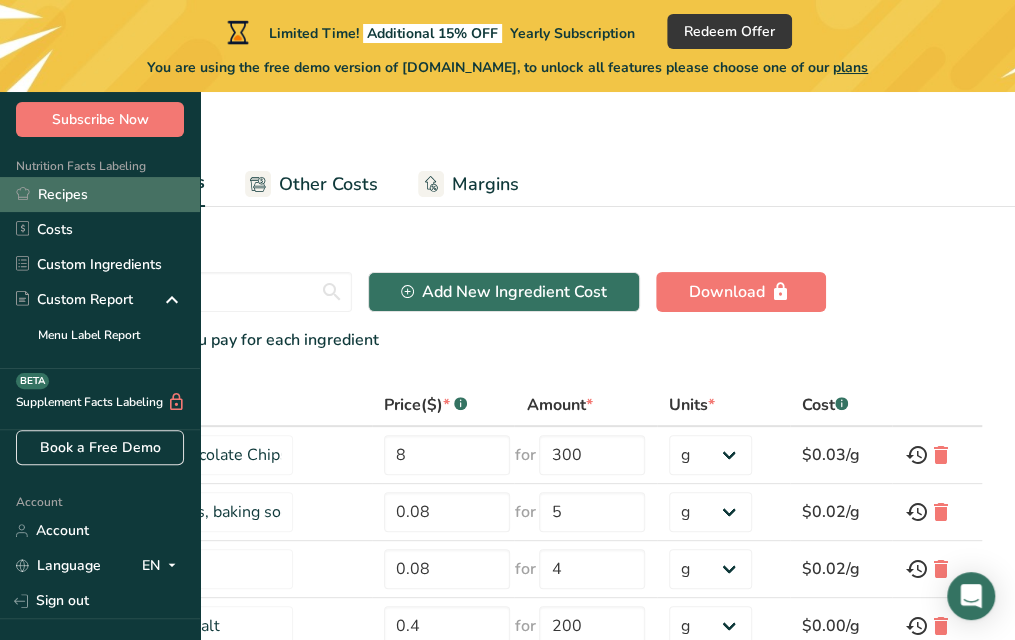 click on "Recipes" at bounding box center [100, 194] 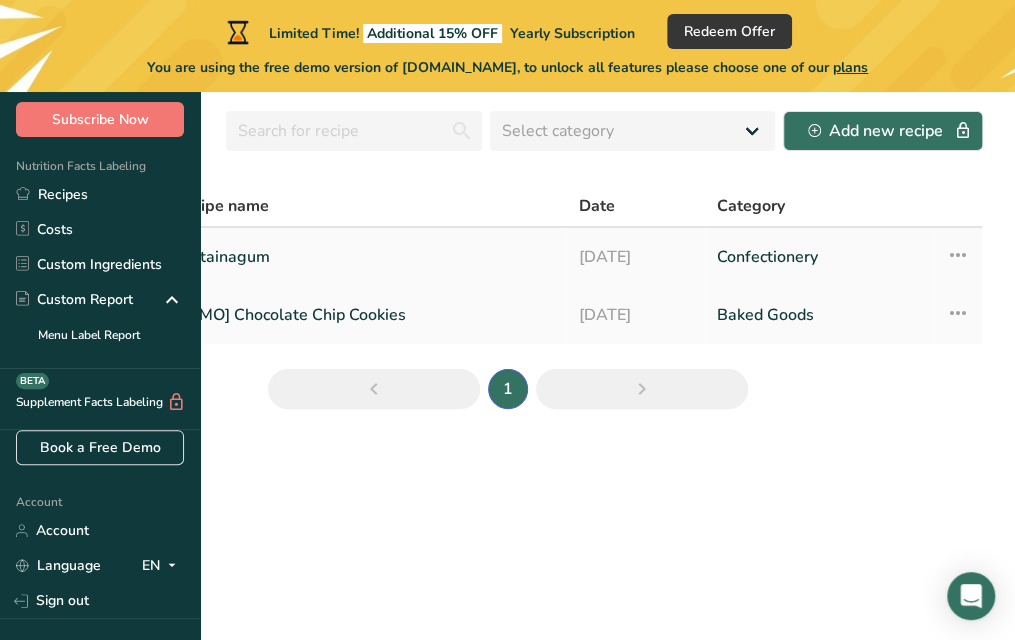 click at bounding box center [958, 255] 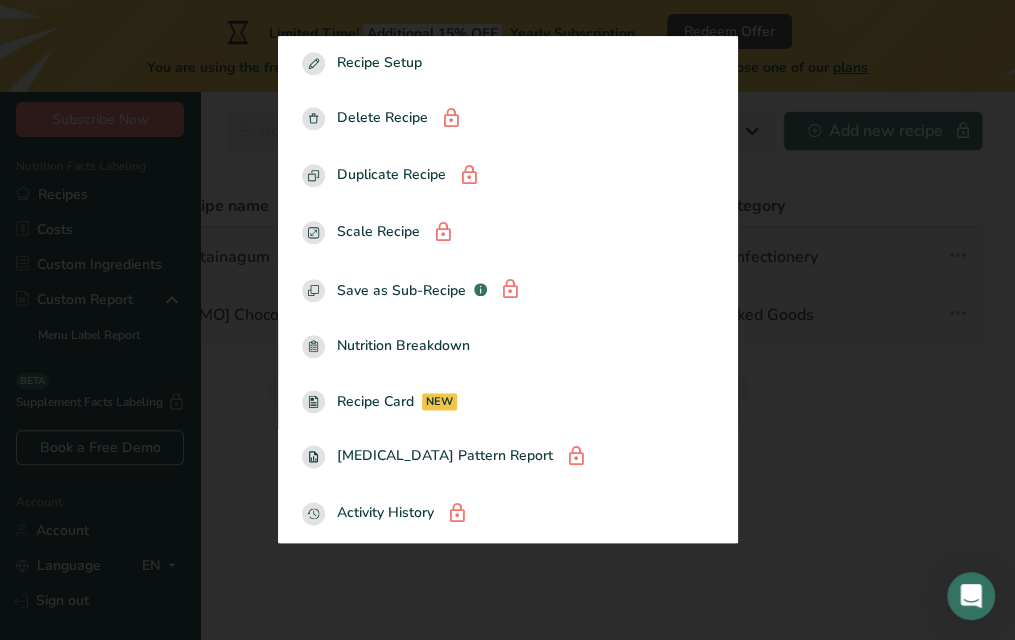 click on "Sustainagum" at bounding box center (364, 257) 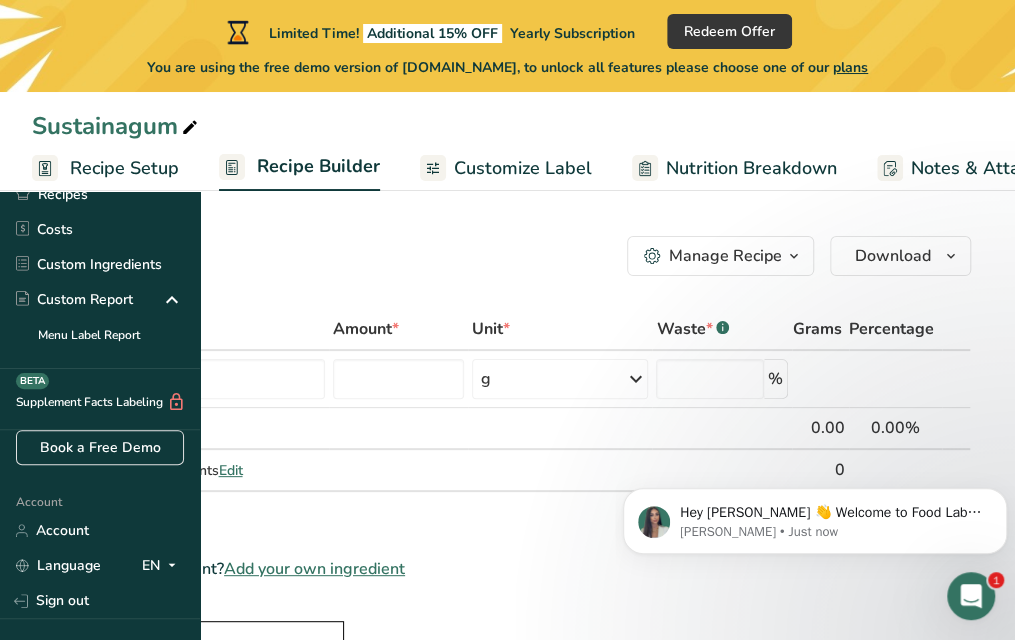 scroll, scrollTop: 0, scrollLeft: 0, axis: both 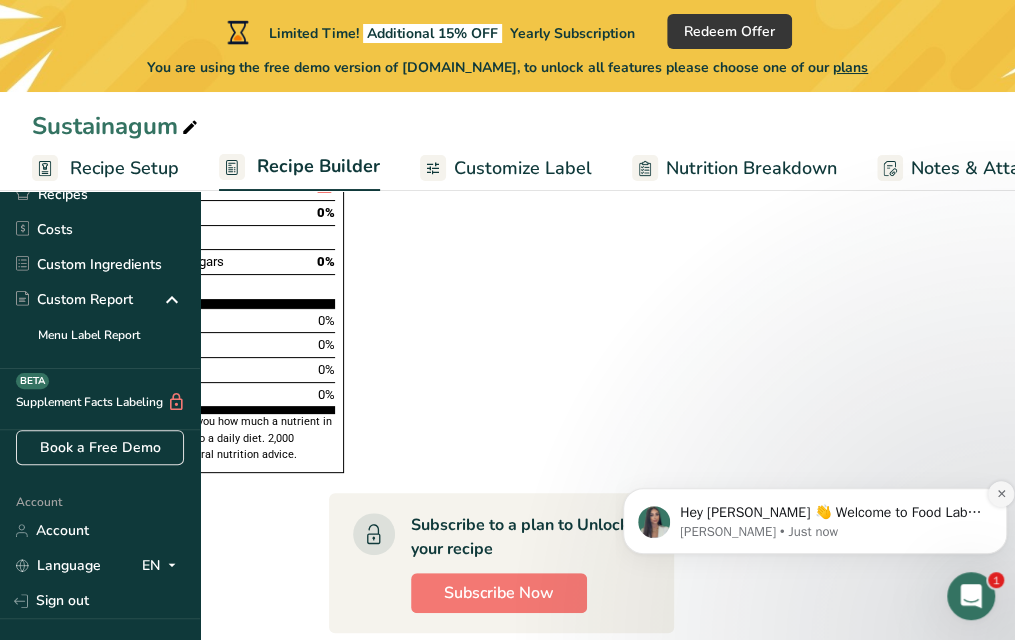 click 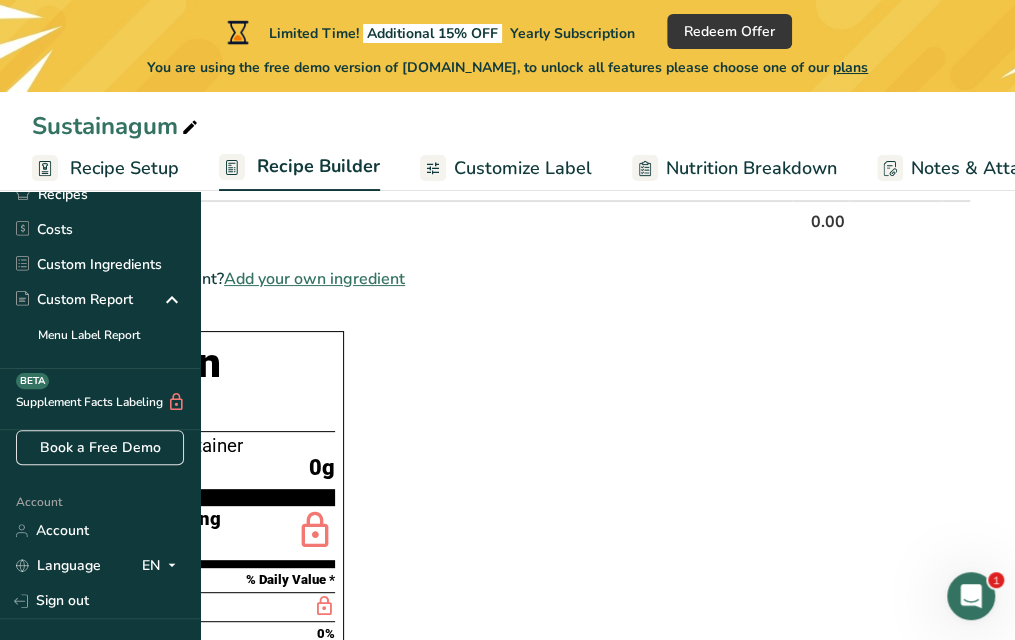 scroll, scrollTop: 280, scrollLeft: 0, axis: vertical 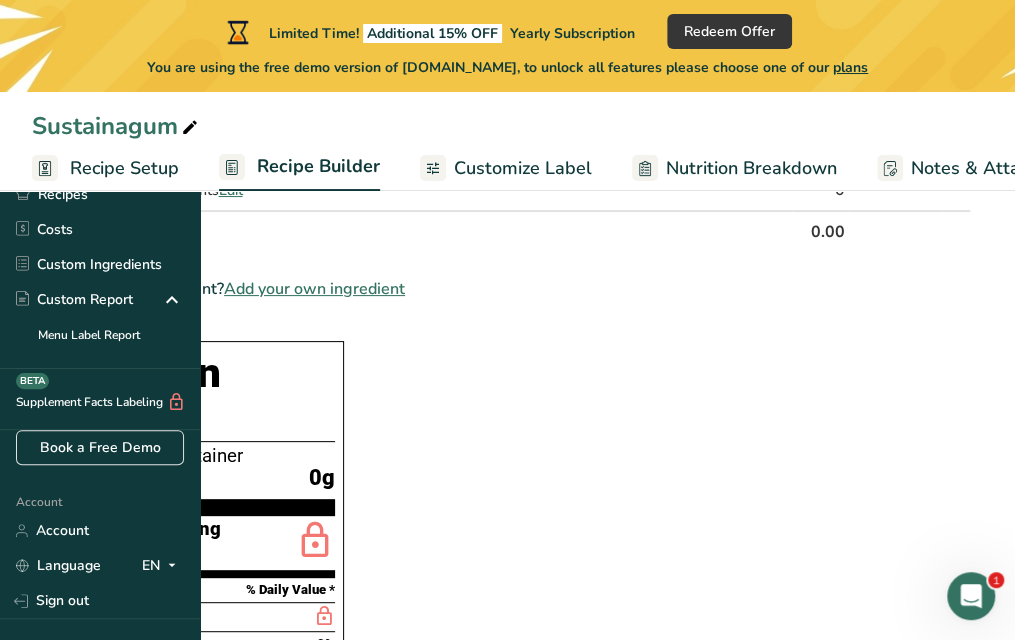 click on "Customize Label" at bounding box center (523, 168) 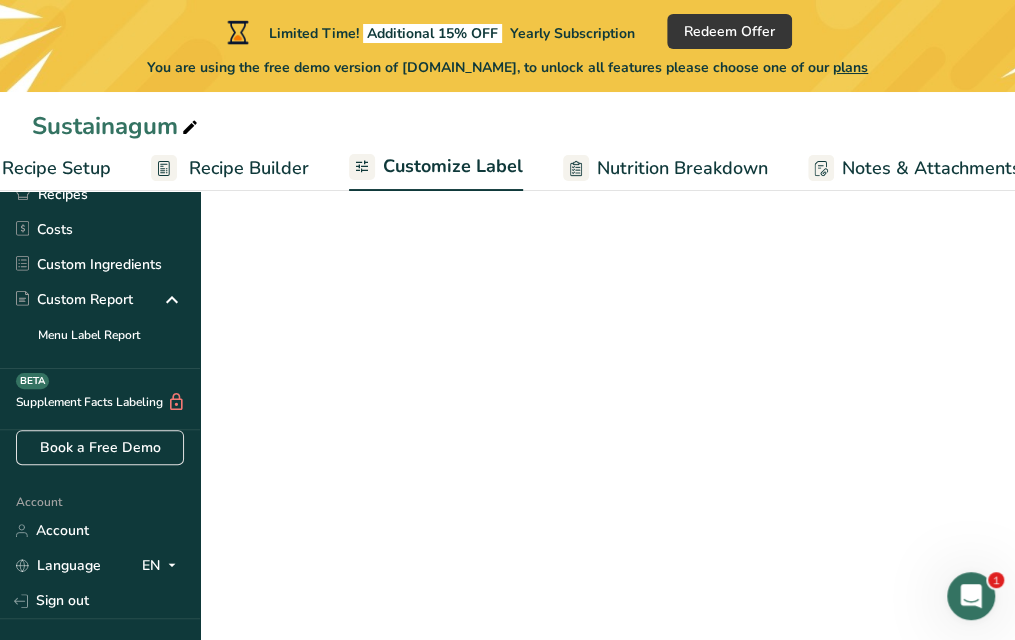 scroll, scrollTop: 0, scrollLeft: 306, axis: horizontal 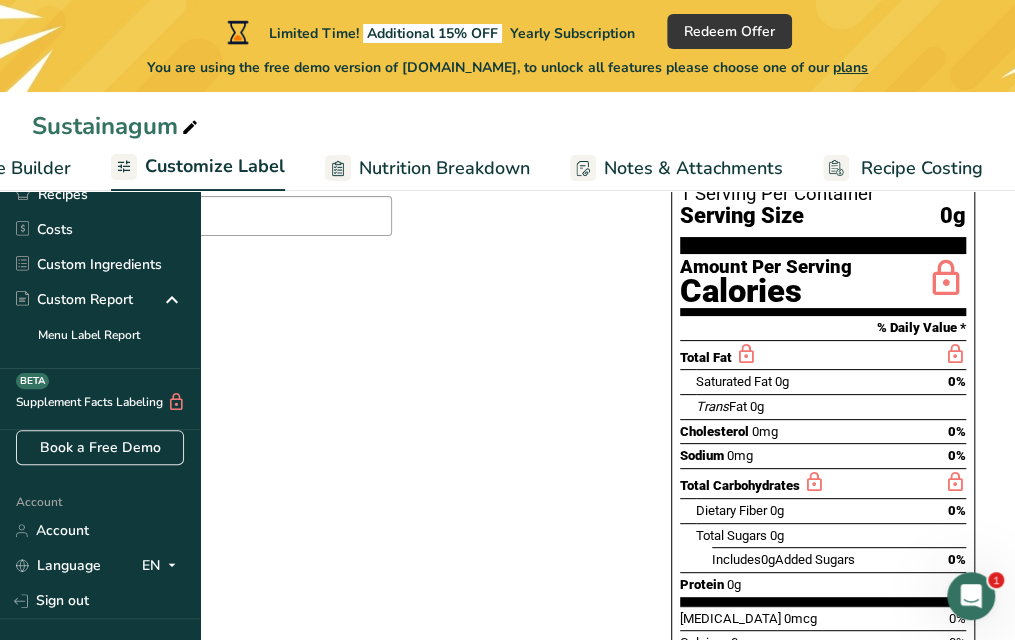 click on "Saturated Fat
0g
0%" at bounding box center [831, 381] 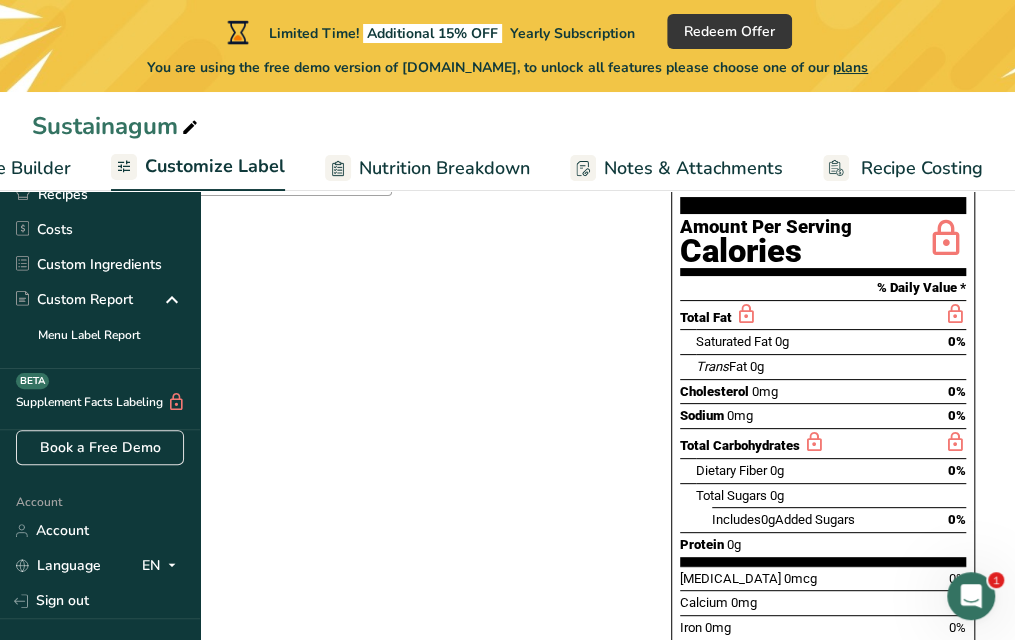 scroll, scrollTop: 0, scrollLeft: 0, axis: both 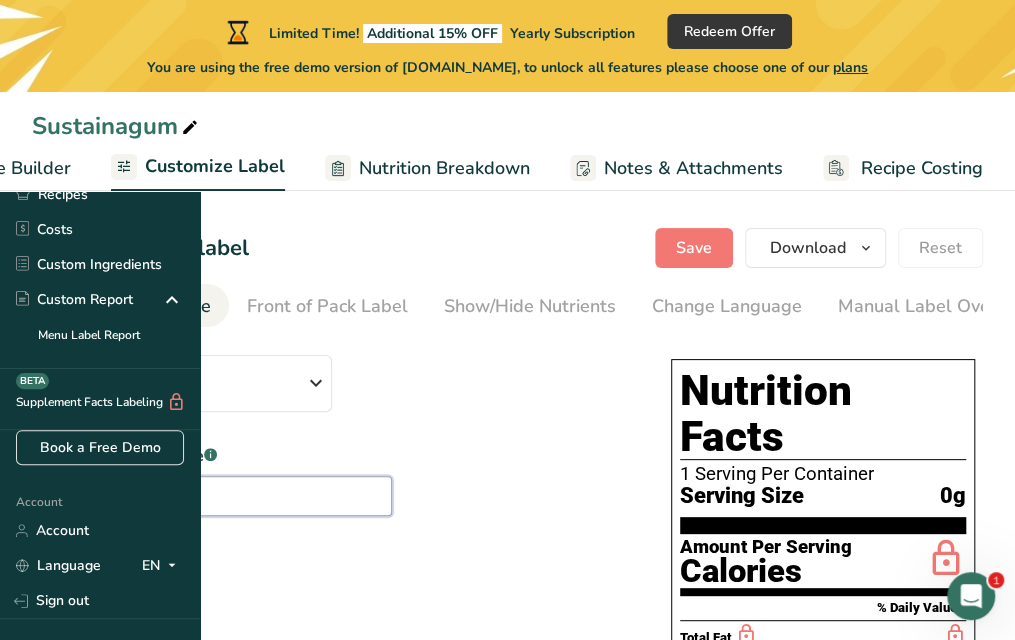 click at bounding box center (212, 496) 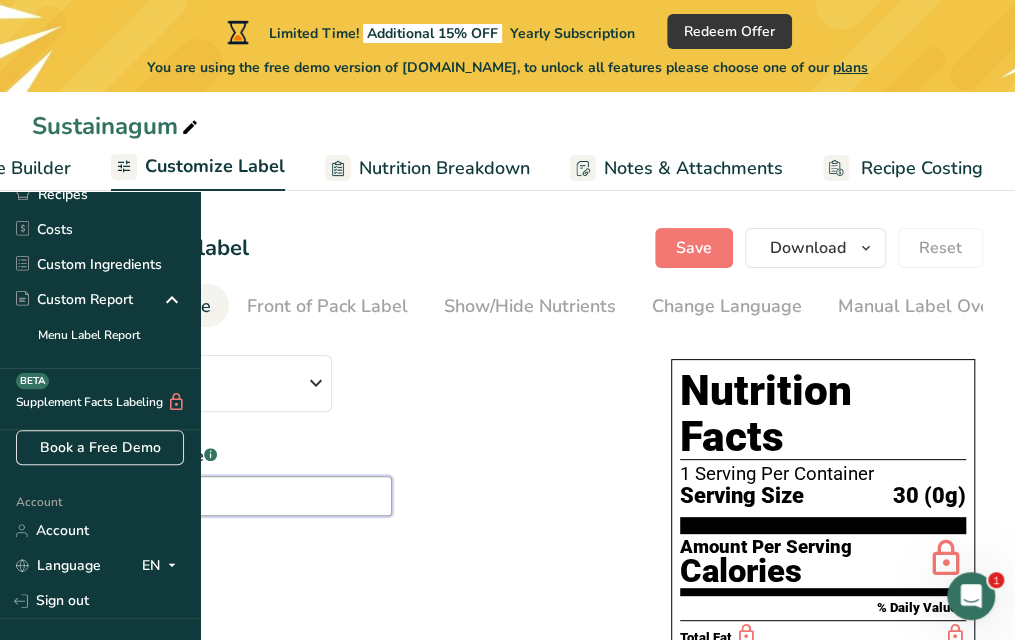 type on "3" 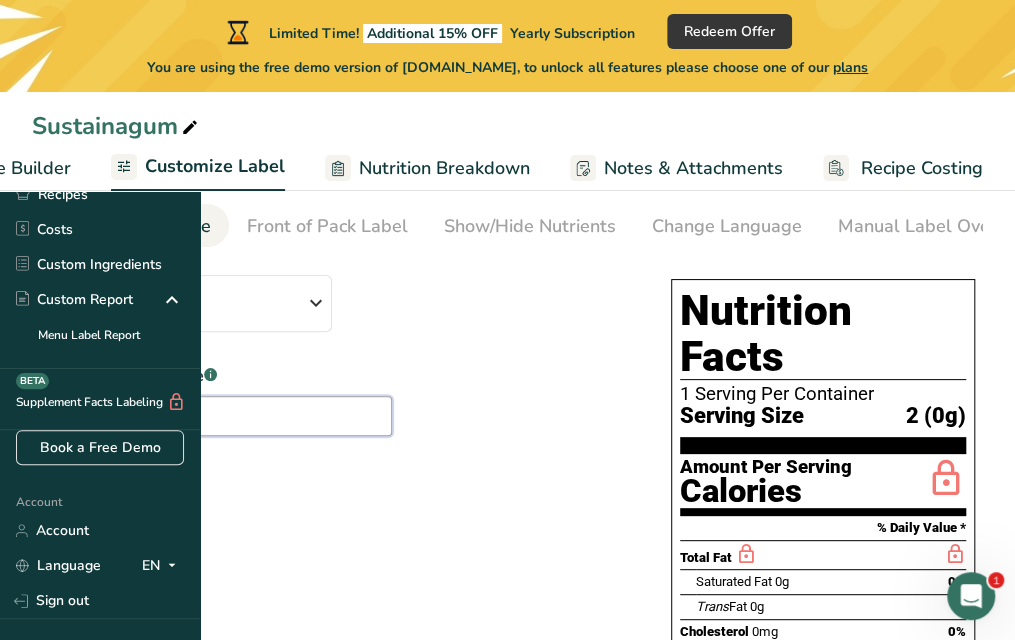 scroll, scrollTop: 120, scrollLeft: 0, axis: vertical 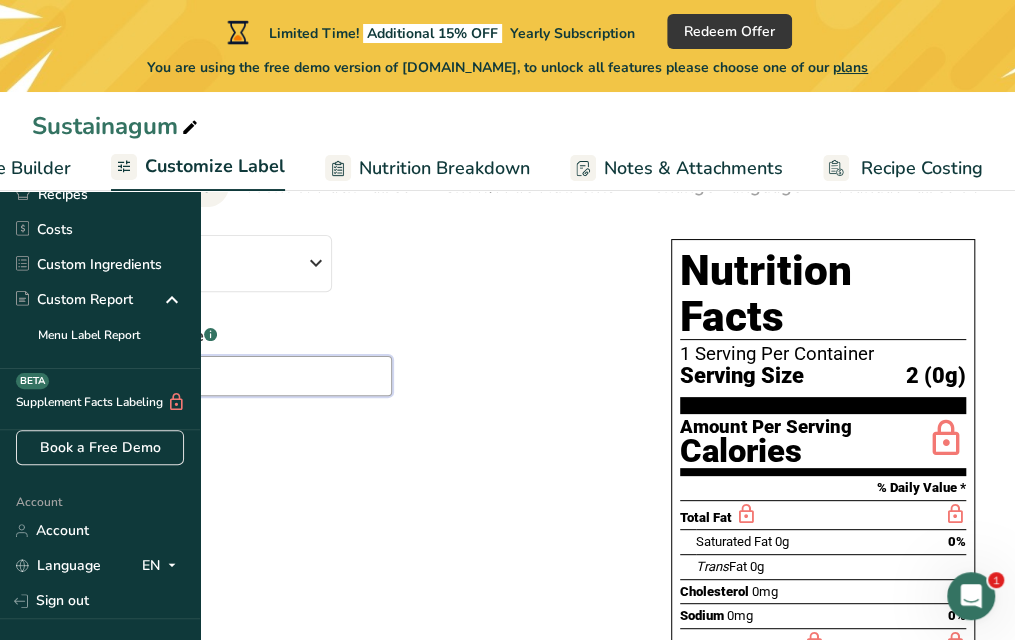 type on "2" 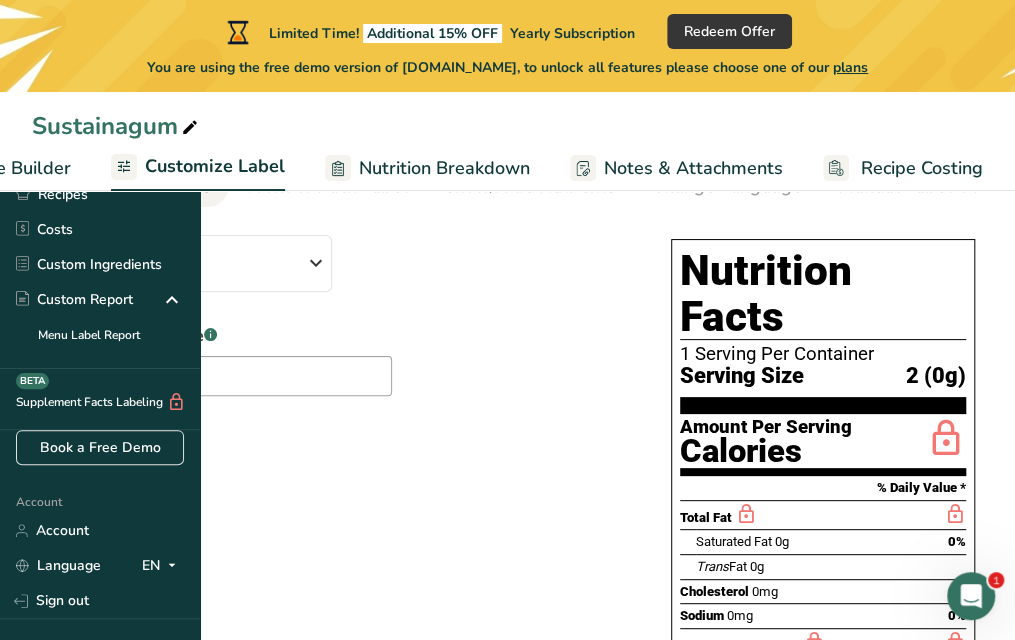 click on "1 Serving Per Container" at bounding box center [823, 354] 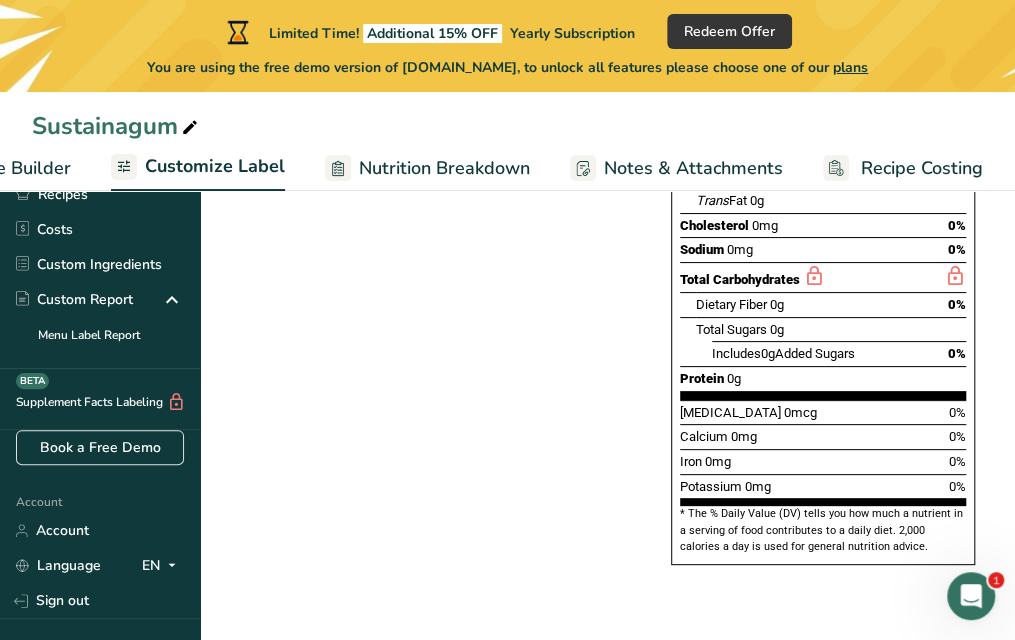 scroll, scrollTop: 0, scrollLeft: 0, axis: both 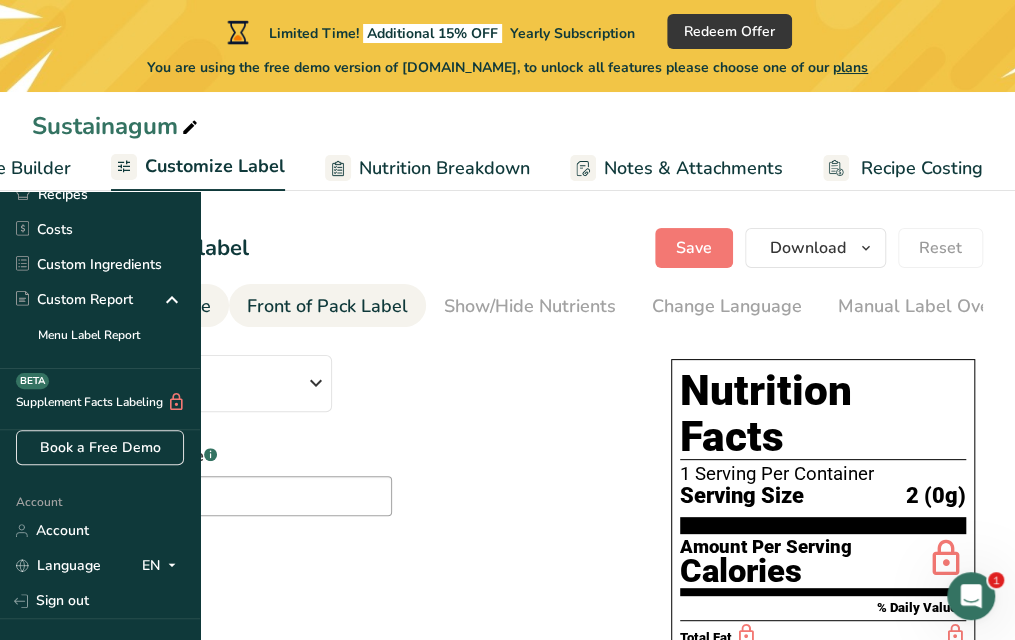 click on "Front of Pack Label" at bounding box center [327, 306] 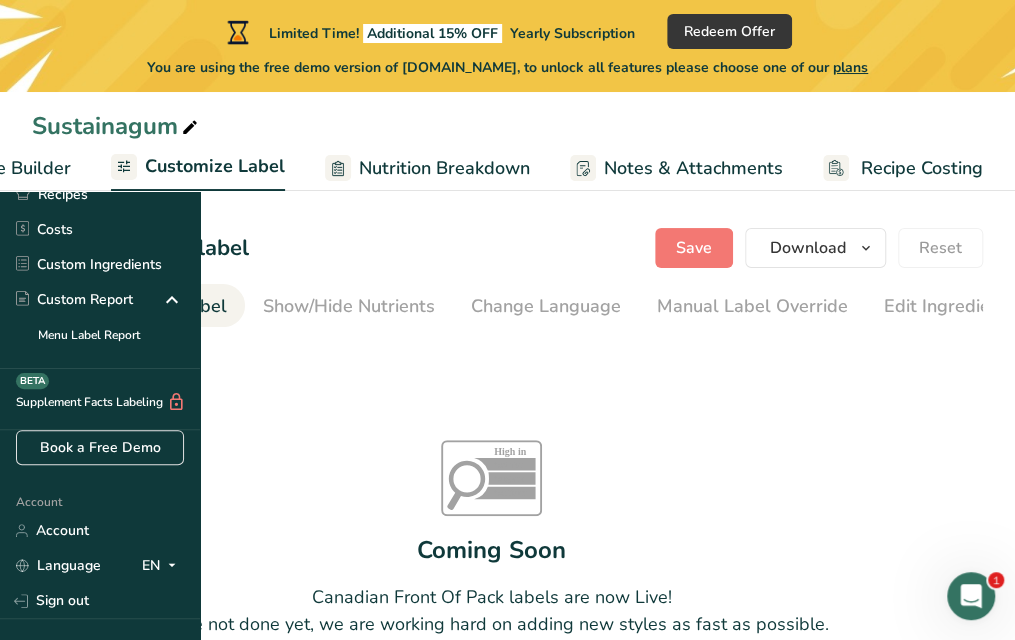 scroll, scrollTop: 0, scrollLeft: 194, axis: horizontal 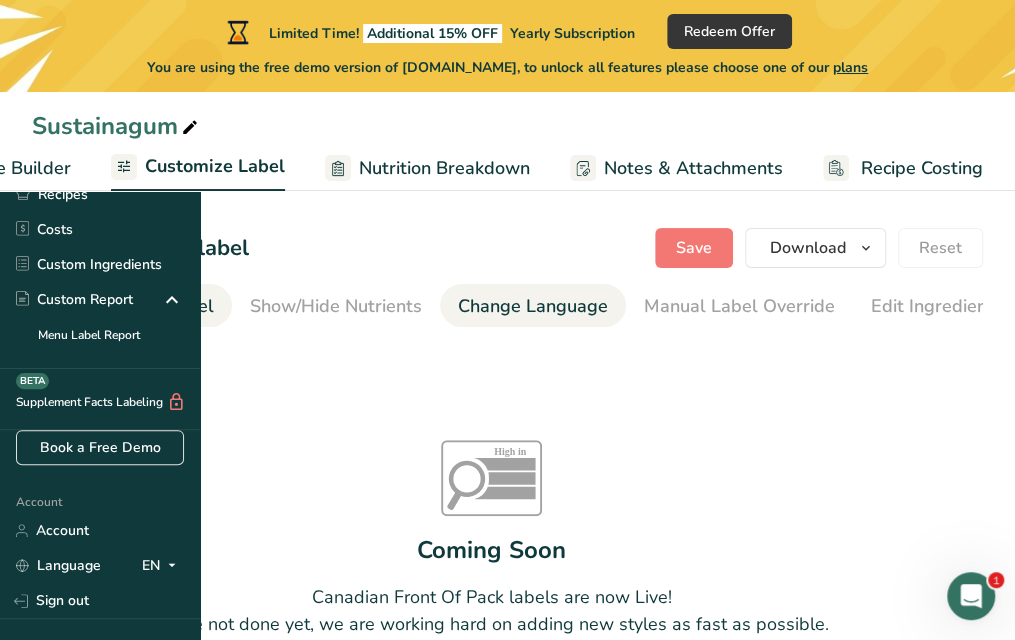click on "Change Language" at bounding box center (533, 306) 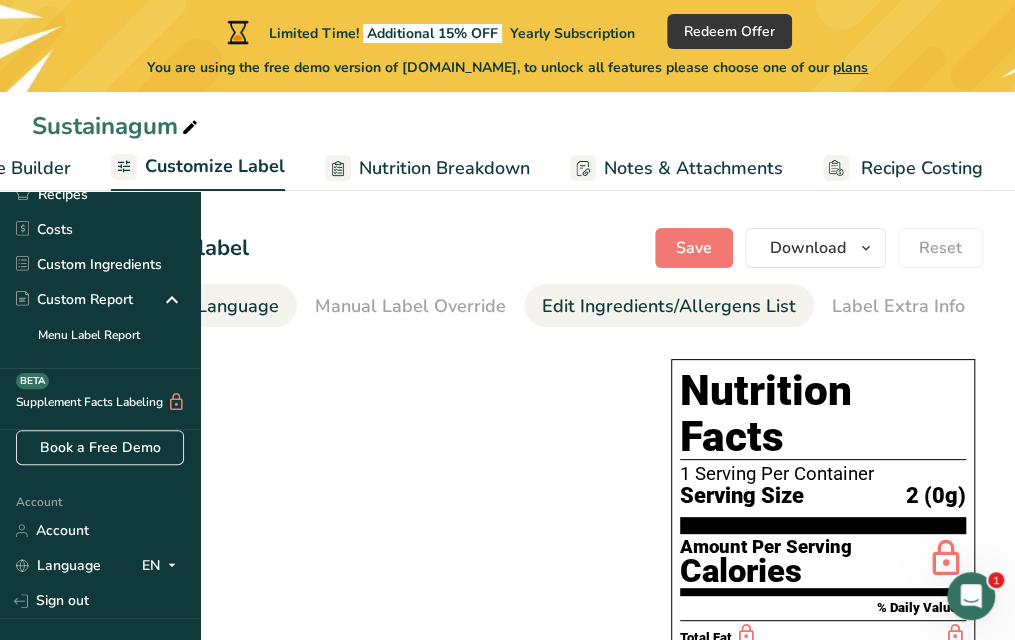scroll, scrollTop: 0, scrollLeft: 596, axis: horizontal 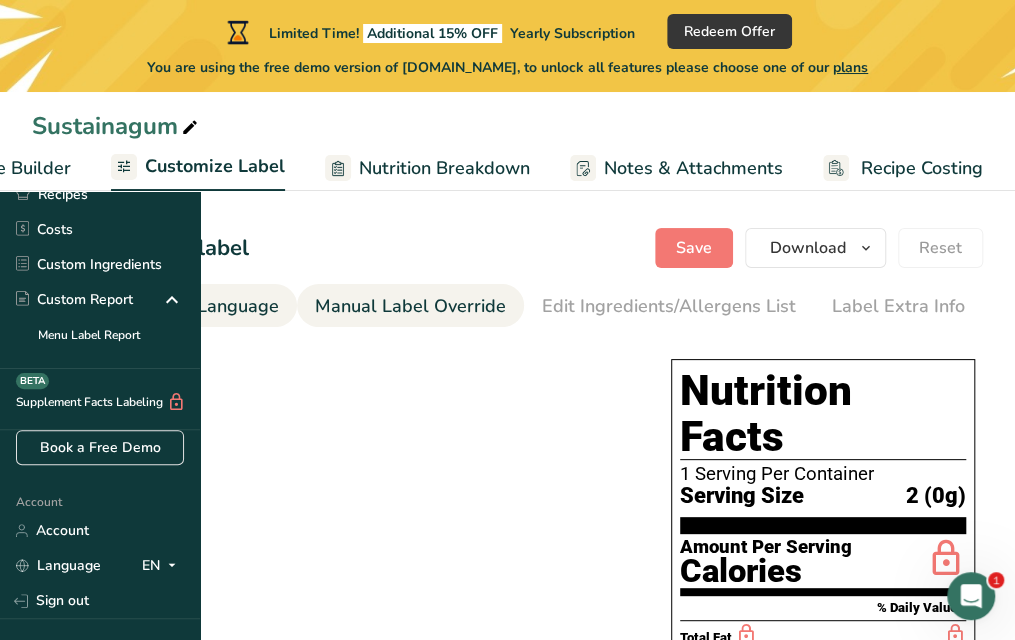 click on "Manual Label Override" at bounding box center [410, 306] 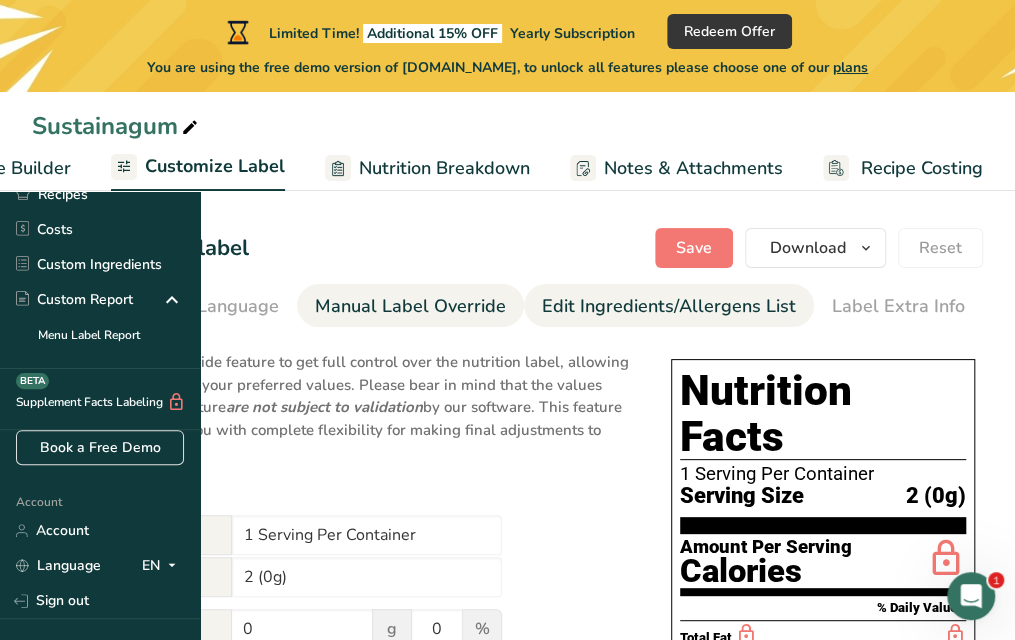 scroll, scrollTop: 0, scrollLeft: 702, axis: horizontal 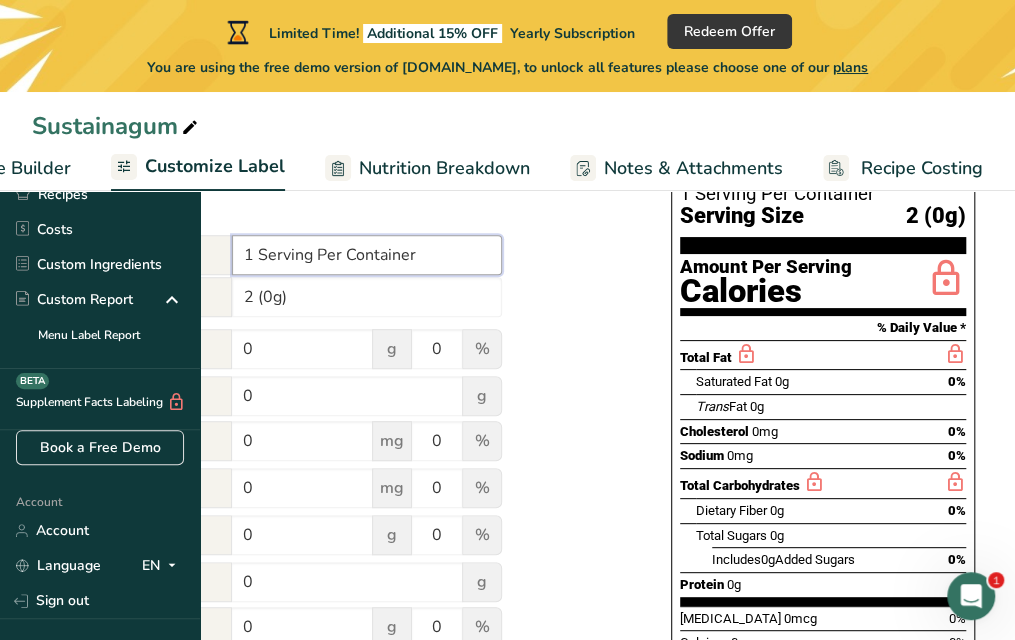 click on "1 Serving Per Container" at bounding box center (367, 255) 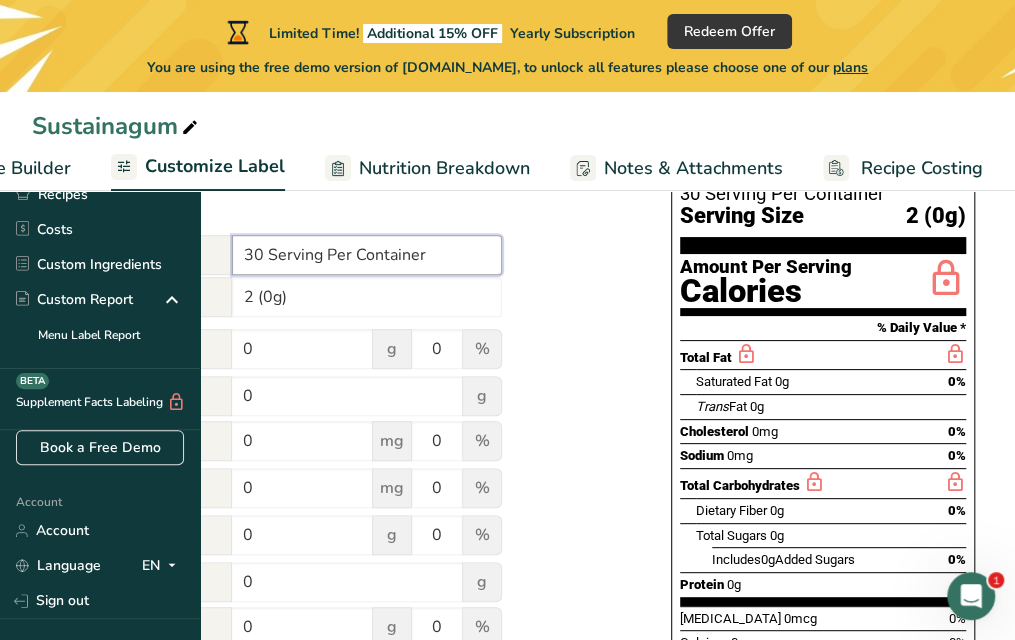 click on "30 Serving Per Container" at bounding box center (367, 255) 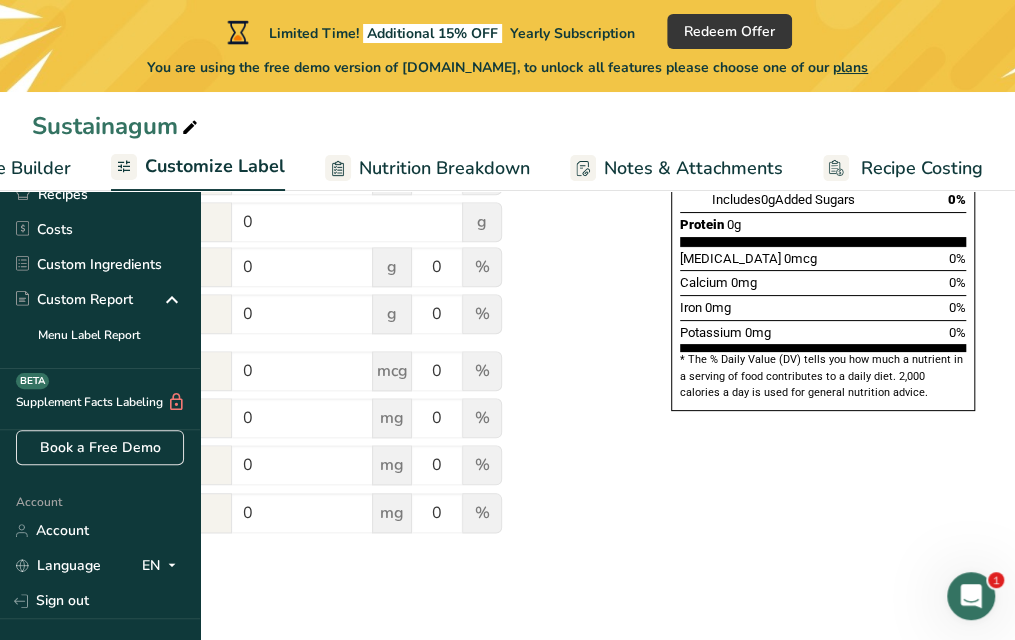 scroll, scrollTop: 680, scrollLeft: 0, axis: vertical 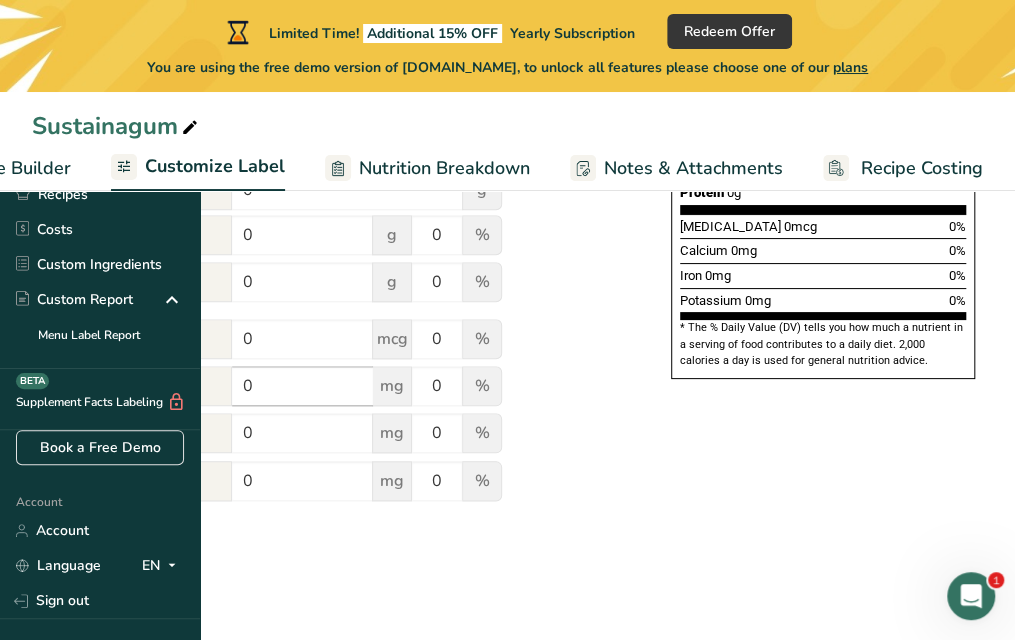 type on "30 Servings Per Container" 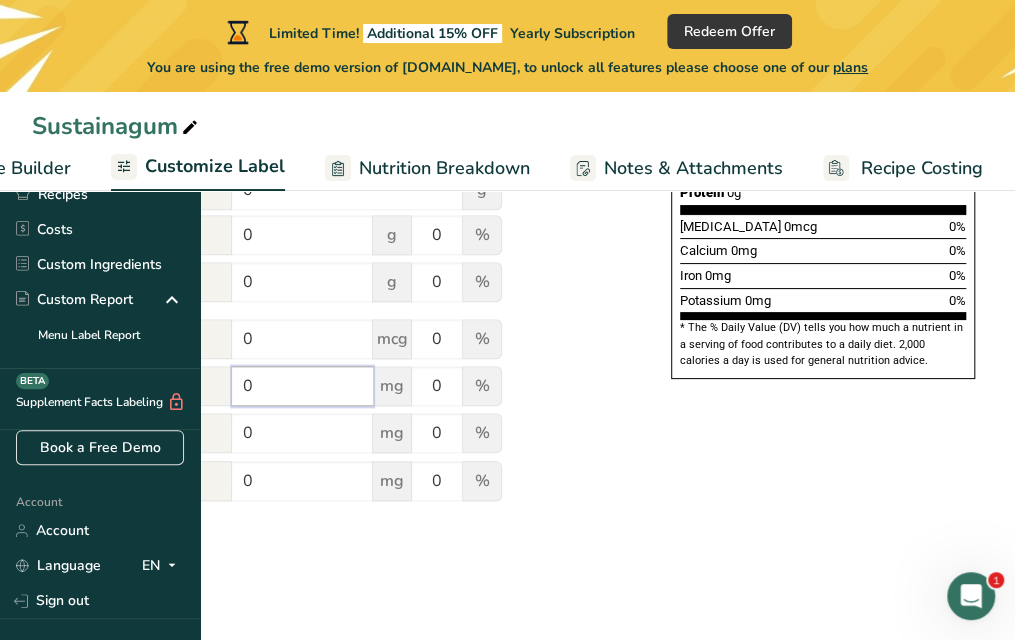 click on "0" at bounding box center [302, 386] 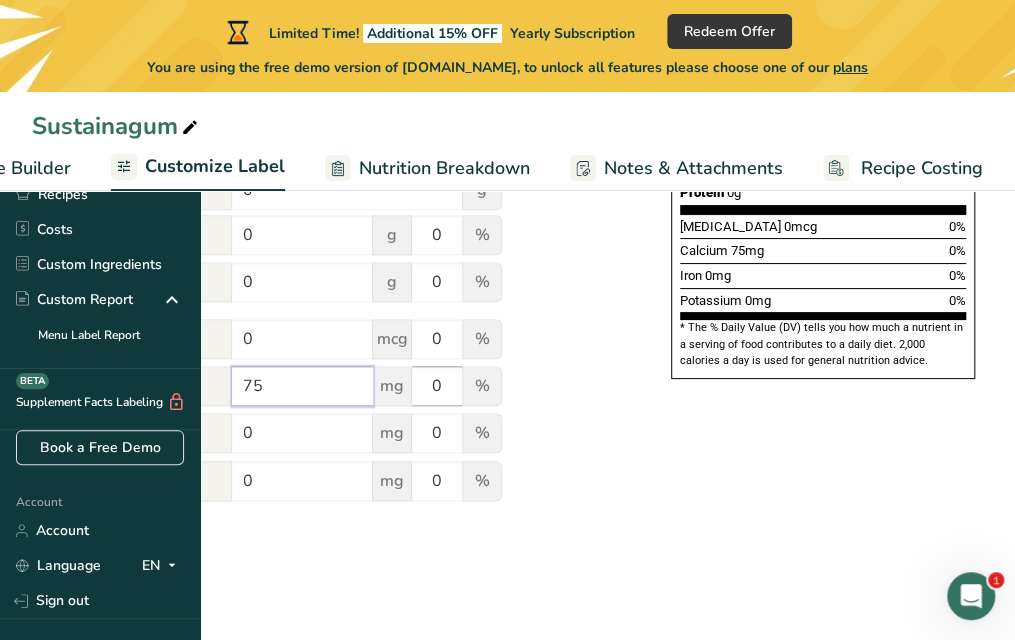 type on "75" 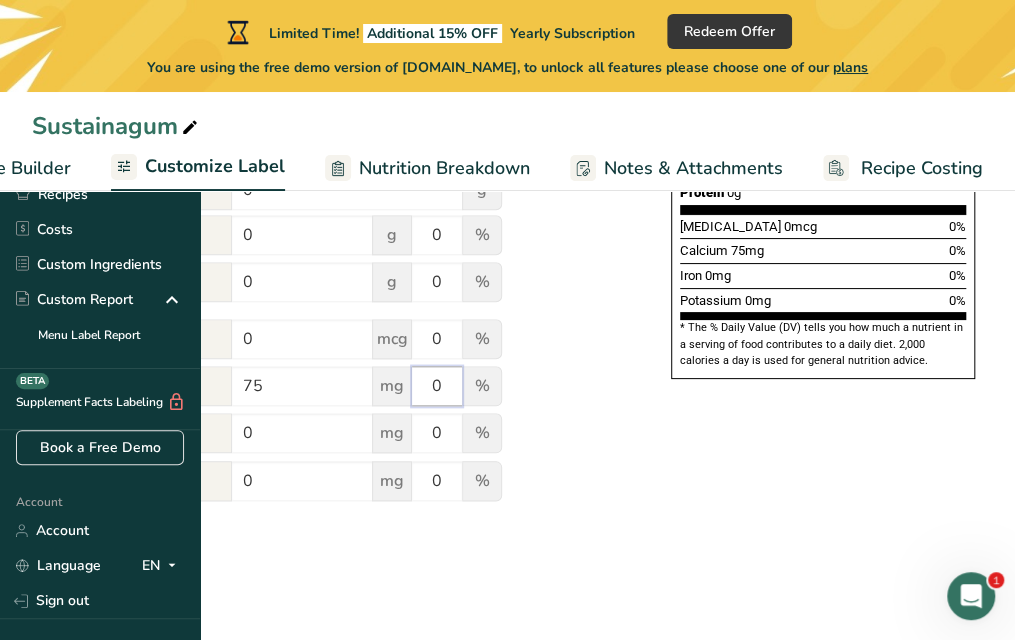 click on "0" at bounding box center (437, 386) 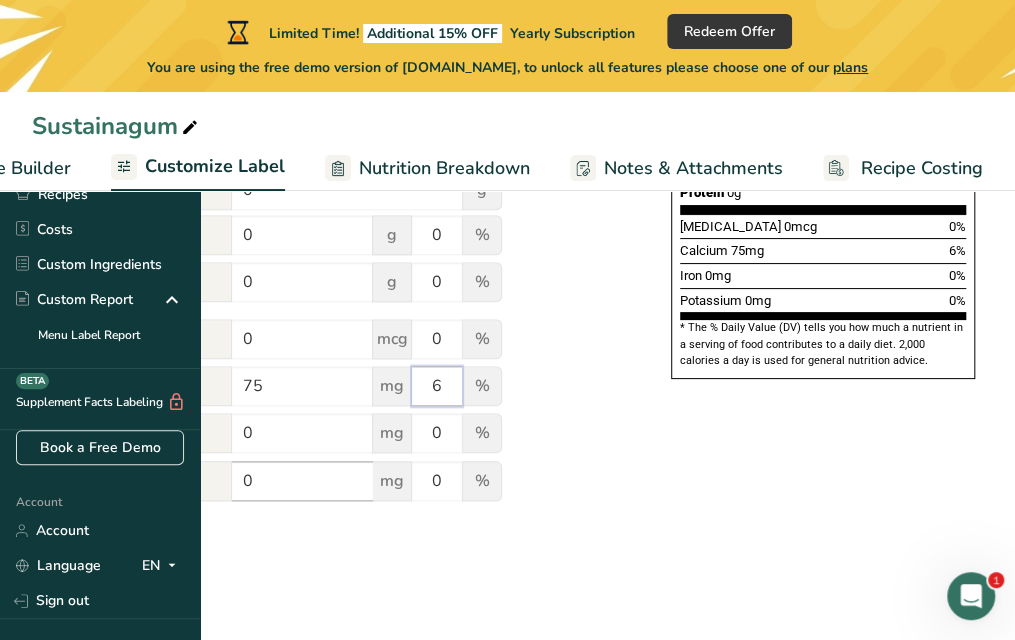 type on "6" 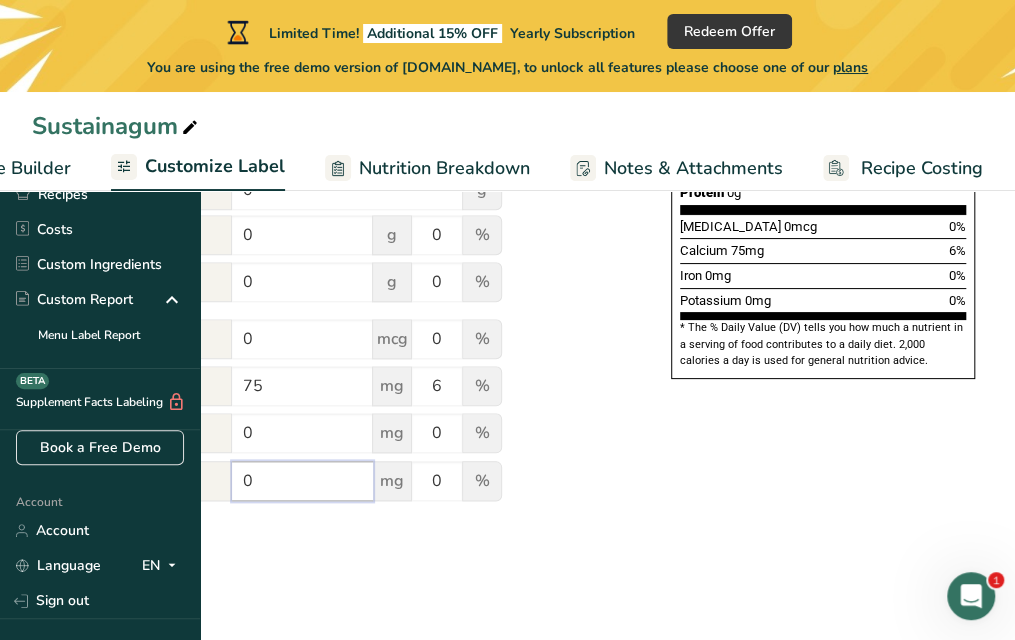 click on "0" at bounding box center (302, 481) 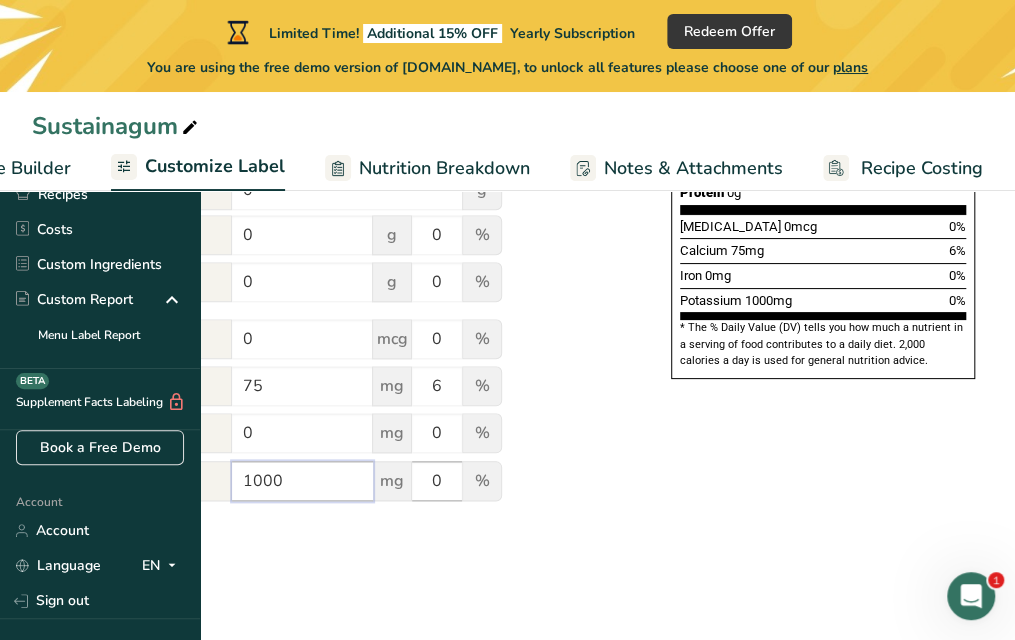 type on "1000" 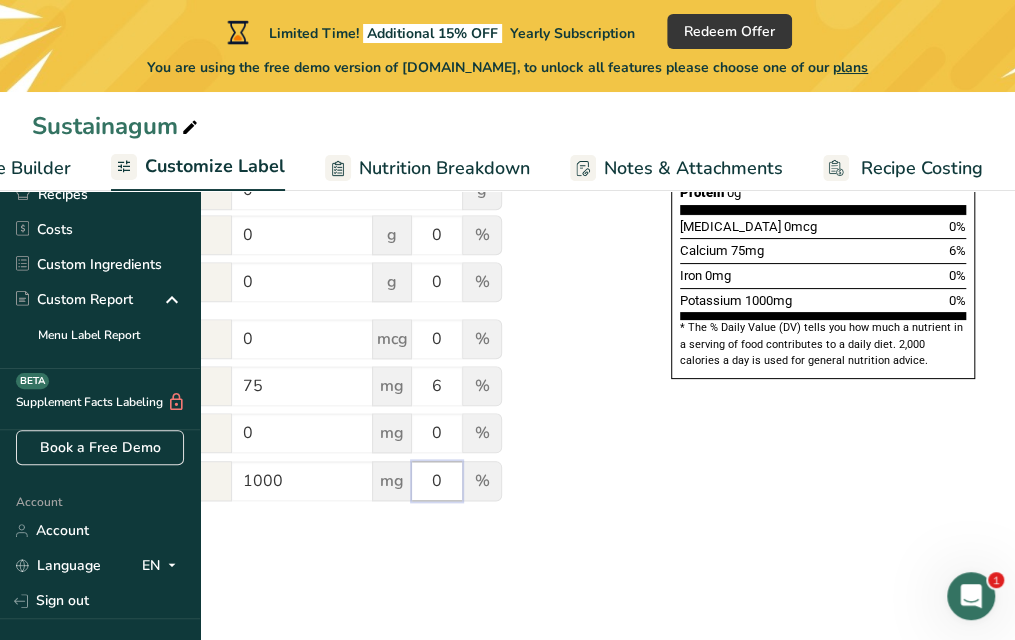 click on "0" at bounding box center [437, 481] 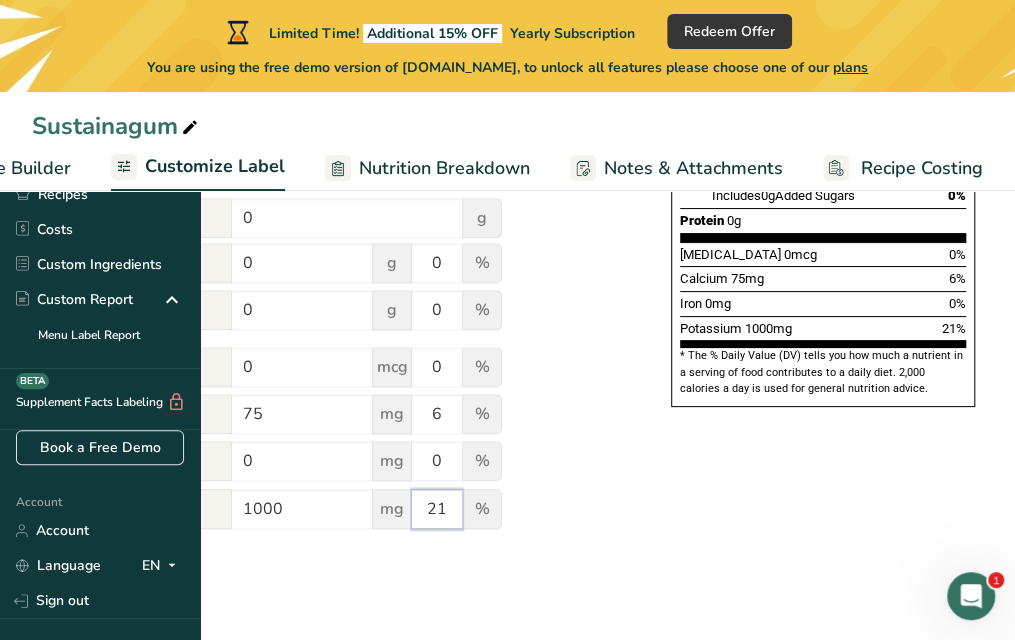 scroll, scrollTop: 646, scrollLeft: 0, axis: vertical 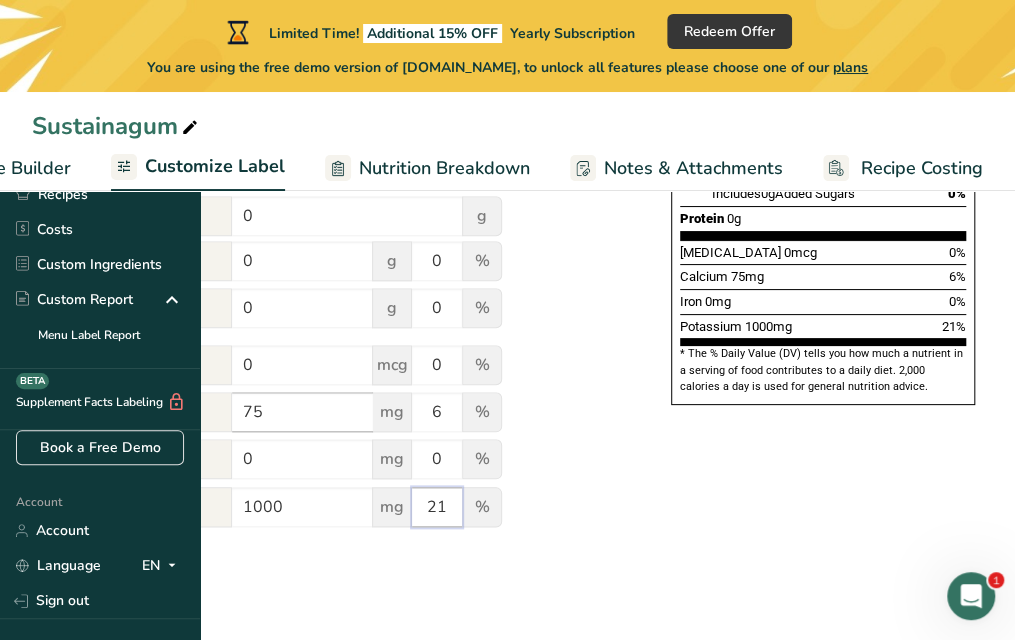 type on "21" 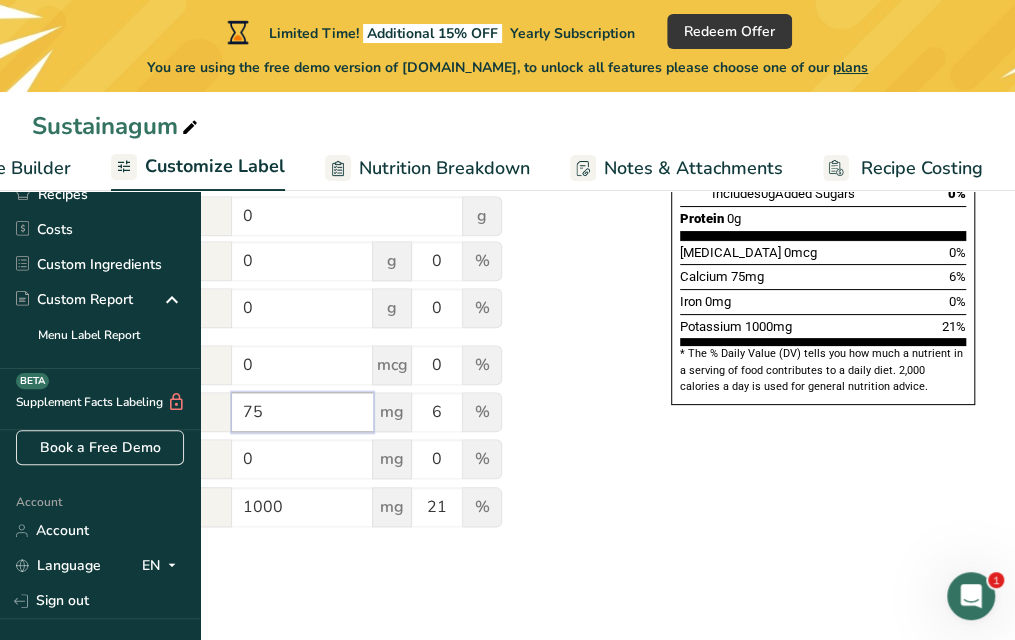click on "75" at bounding box center [302, 412] 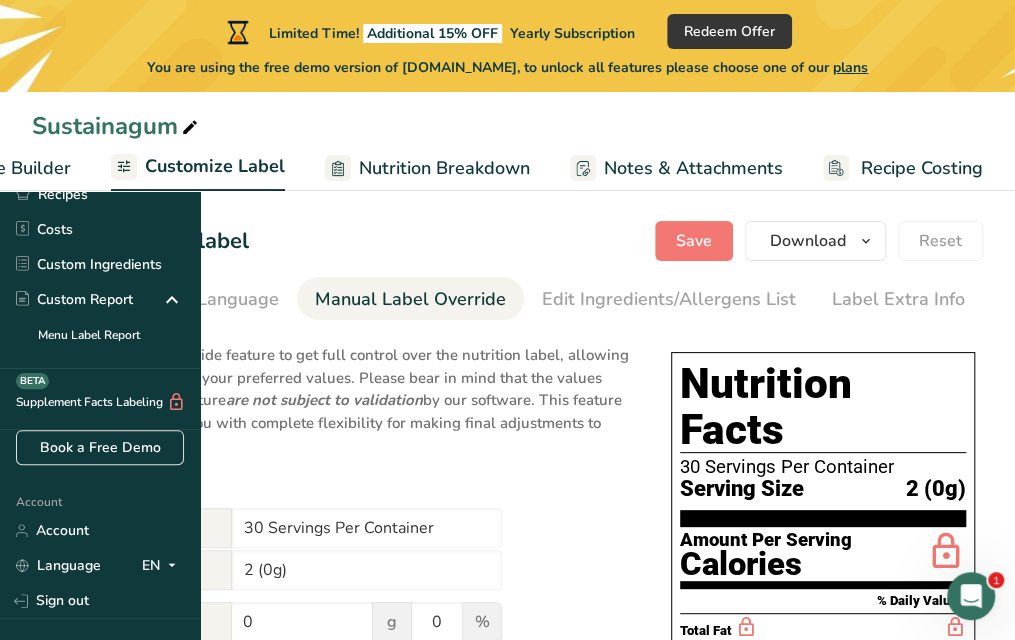scroll, scrollTop: 0, scrollLeft: 0, axis: both 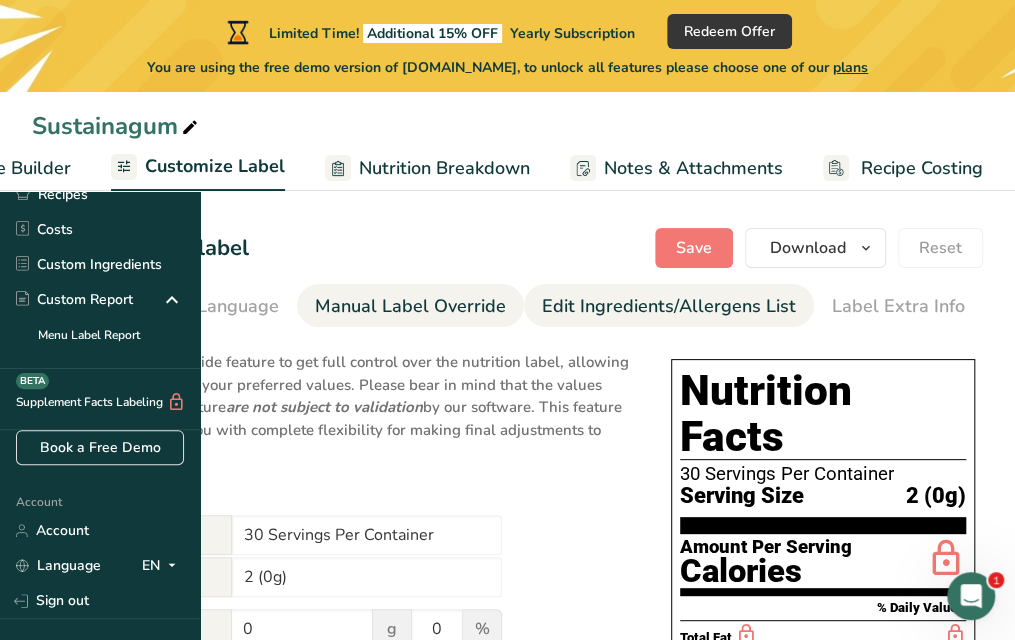 click on "Edit Ingredients/Allergens List" at bounding box center (669, 306) 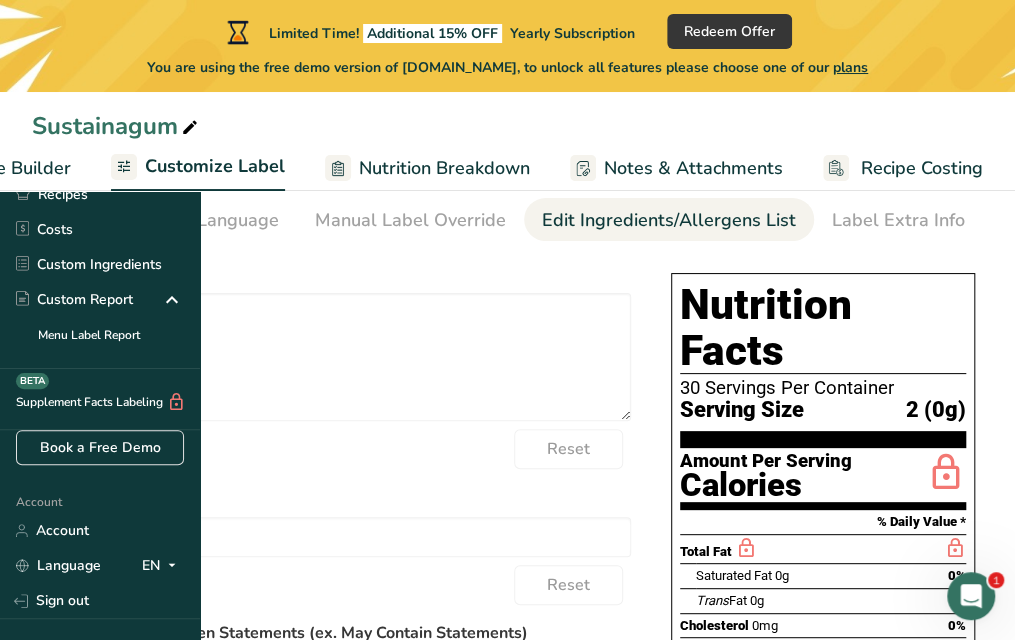 scroll, scrollTop: 0, scrollLeft: 0, axis: both 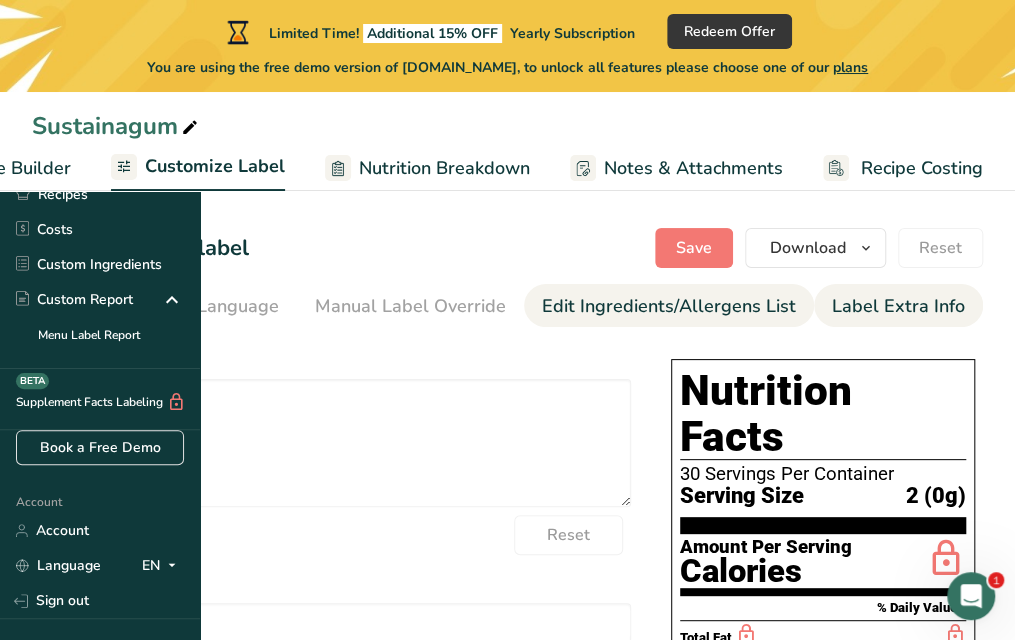 click on "Label Extra Info" at bounding box center (898, 306) 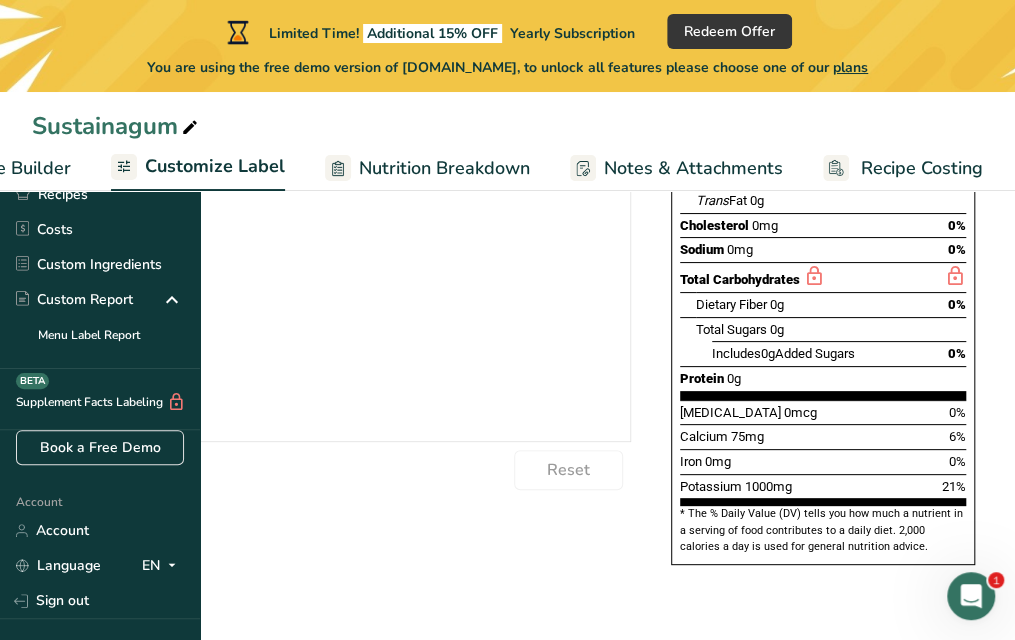 scroll, scrollTop: 0, scrollLeft: 0, axis: both 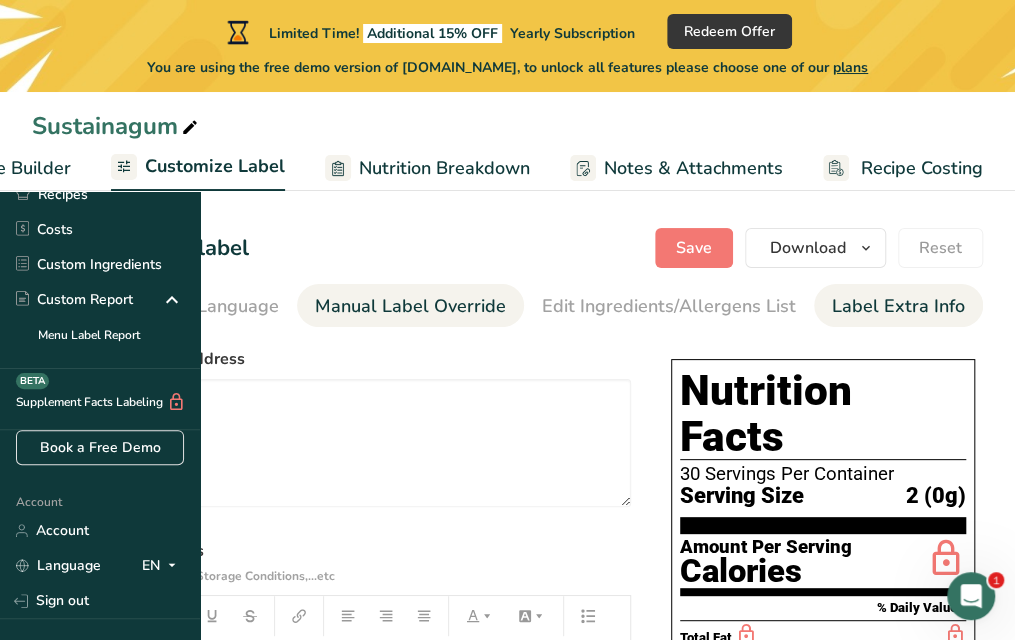 click on "Manual Label Override" at bounding box center [410, 306] 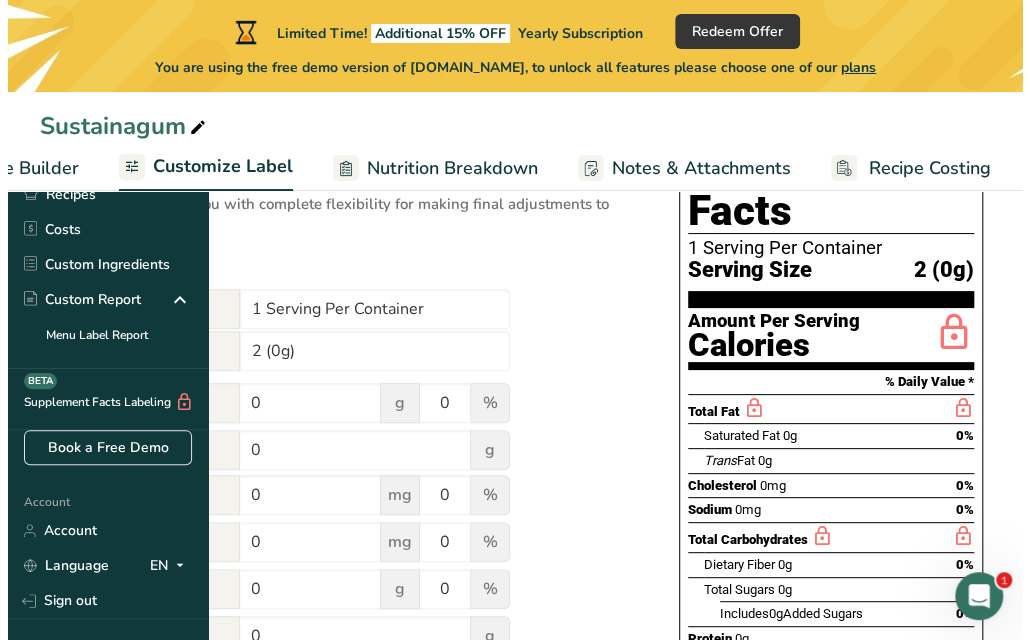 scroll, scrollTop: 280, scrollLeft: 0, axis: vertical 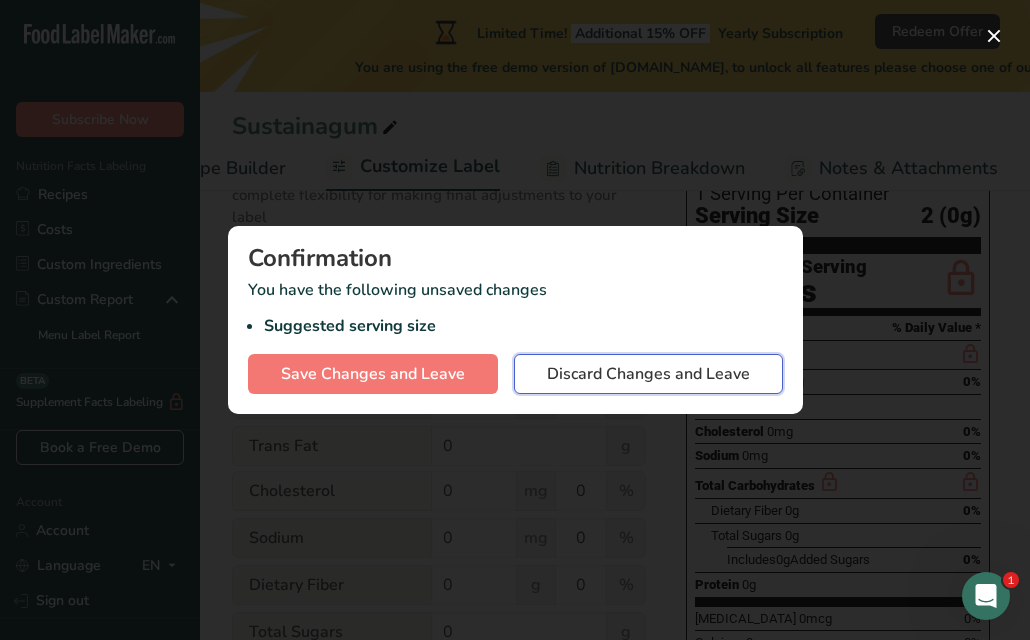 click on "Discard Changes and Leave" at bounding box center (648, 374) 